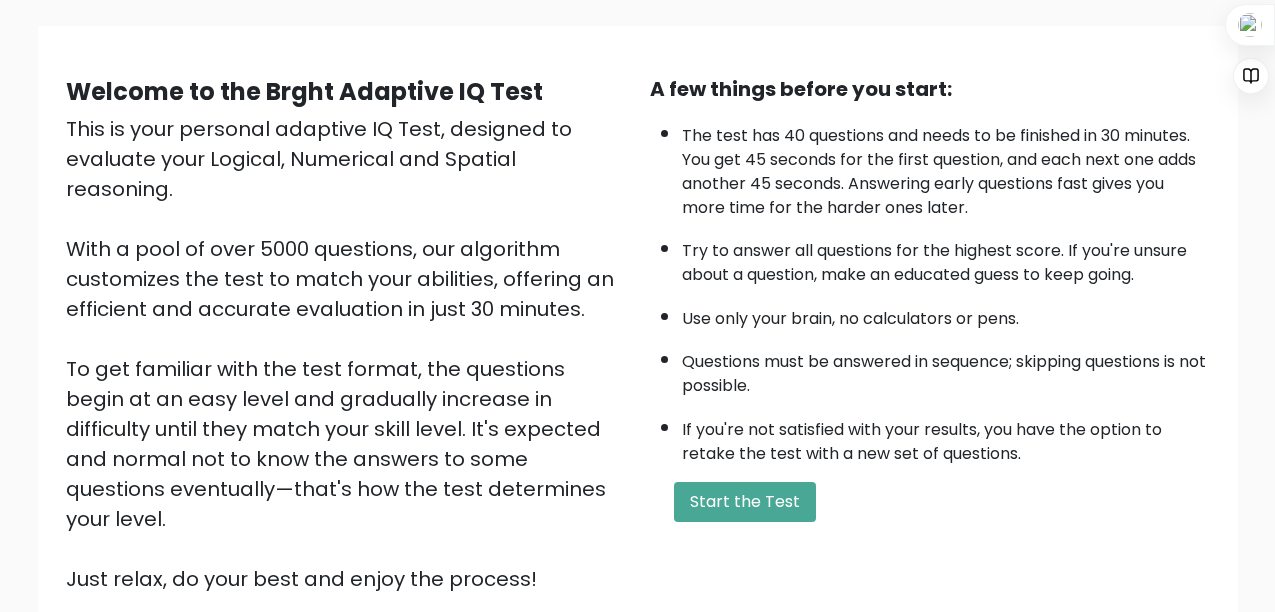 scroll, scrollTop: 130, scrollLeft: 0, axis: vertical 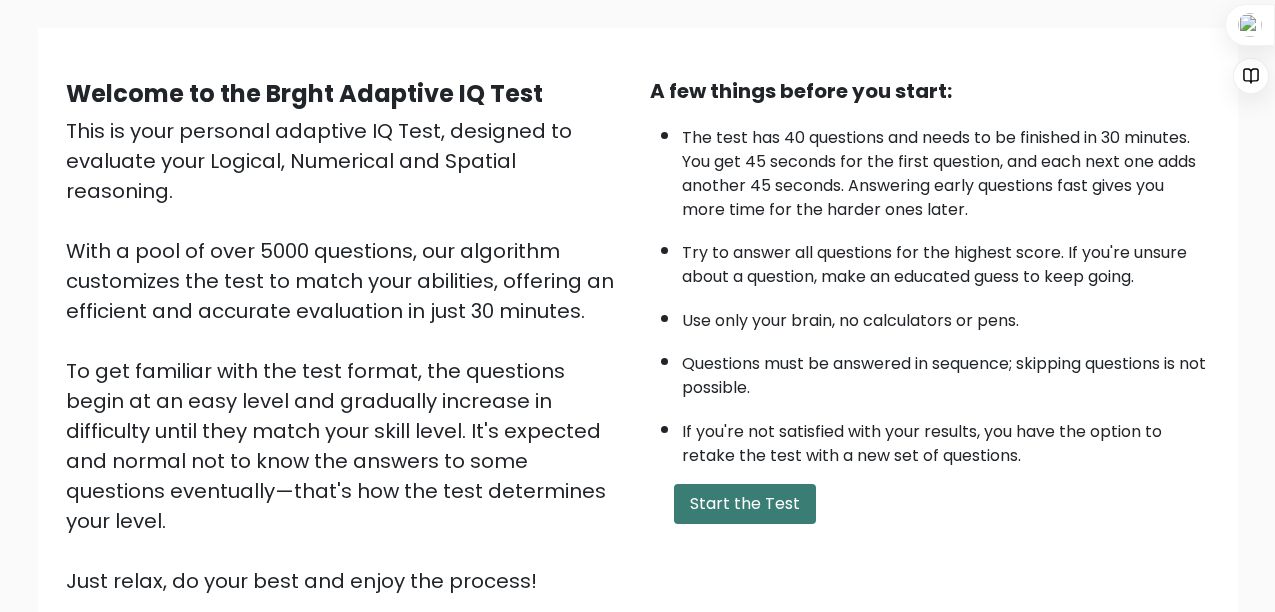 click on "Start the Test" at bounding box center (745, 504) 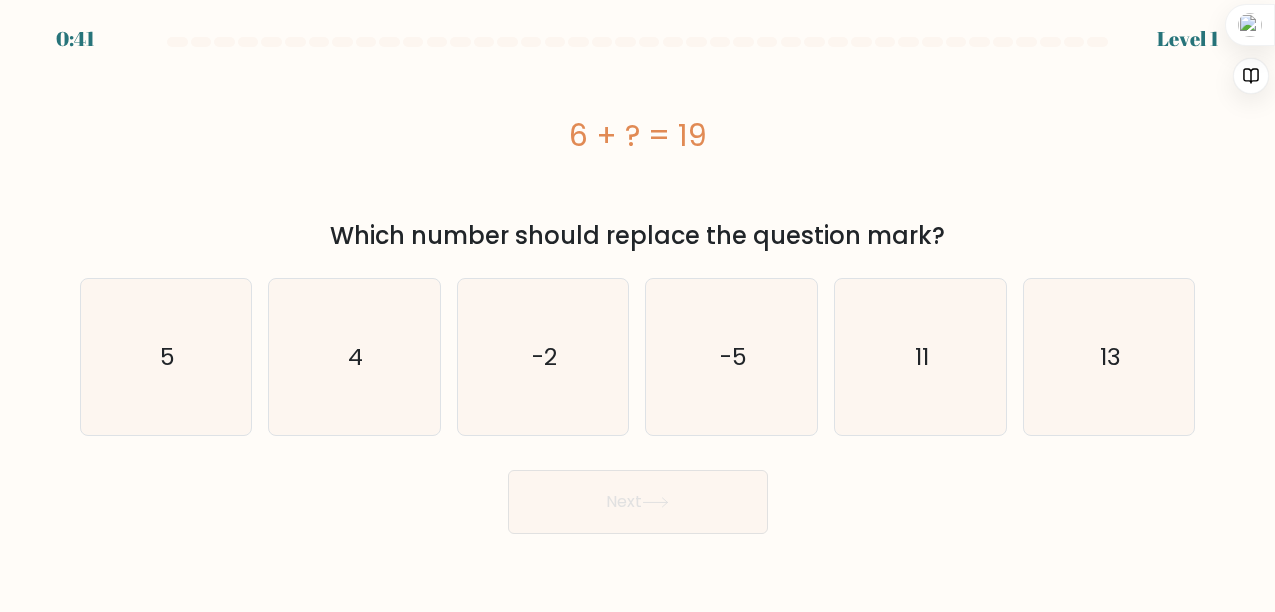 scroll, scrollTop: 0, scrollLeft: 0, axis: both 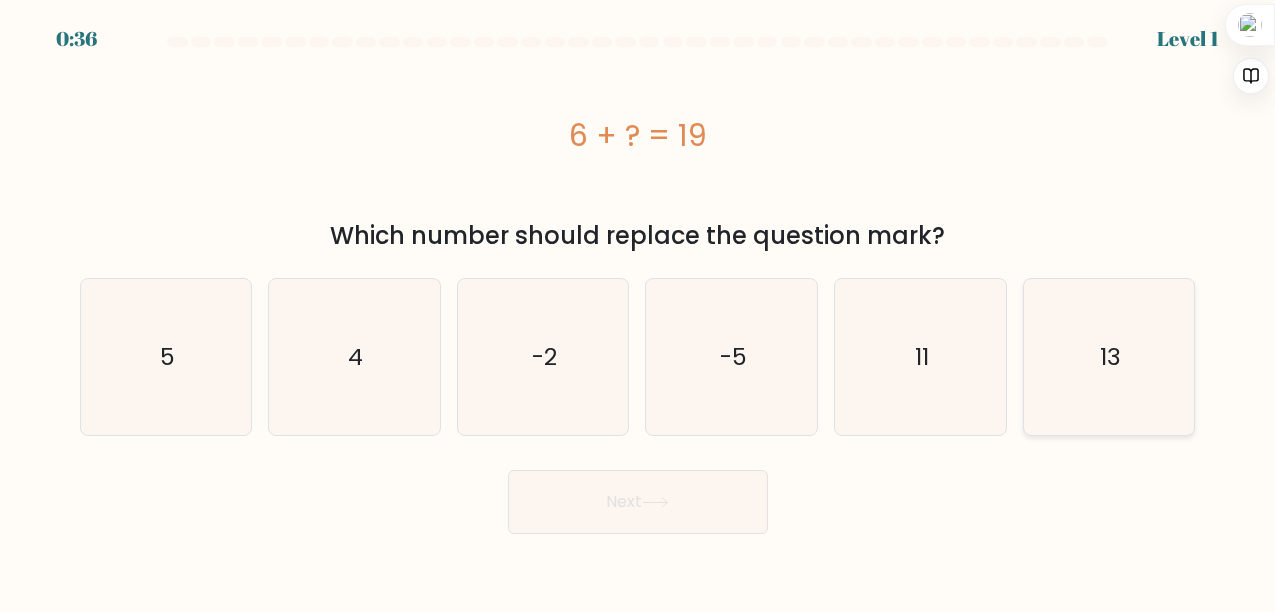 click on "13" 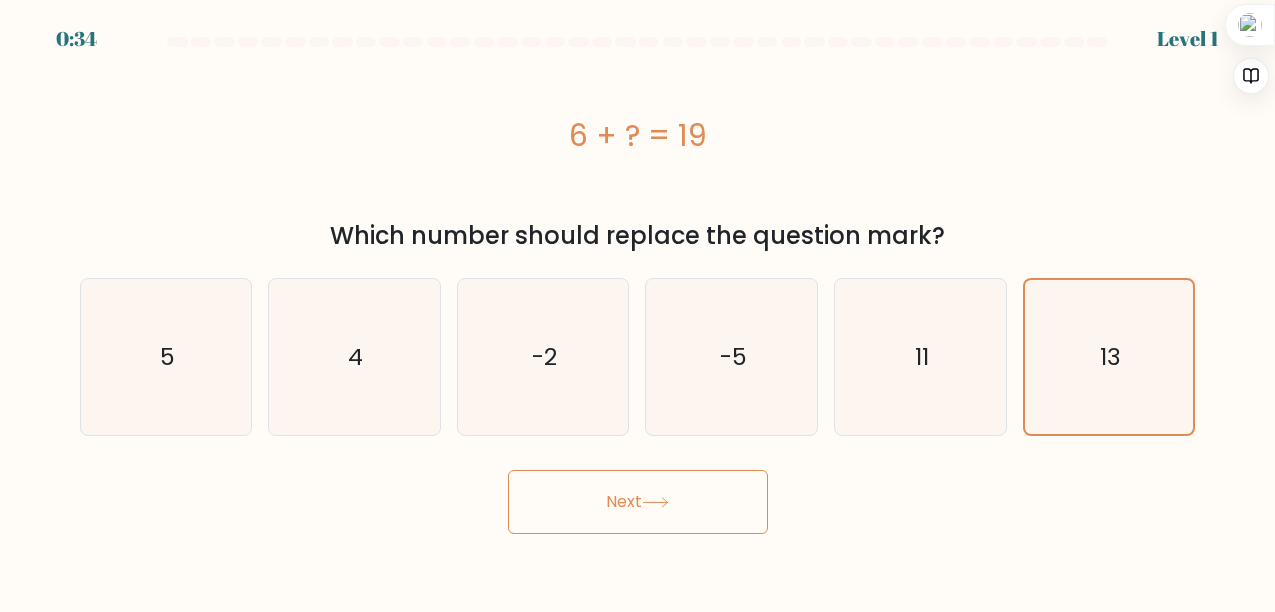 click on "Next" at bounding box center [638, 502] 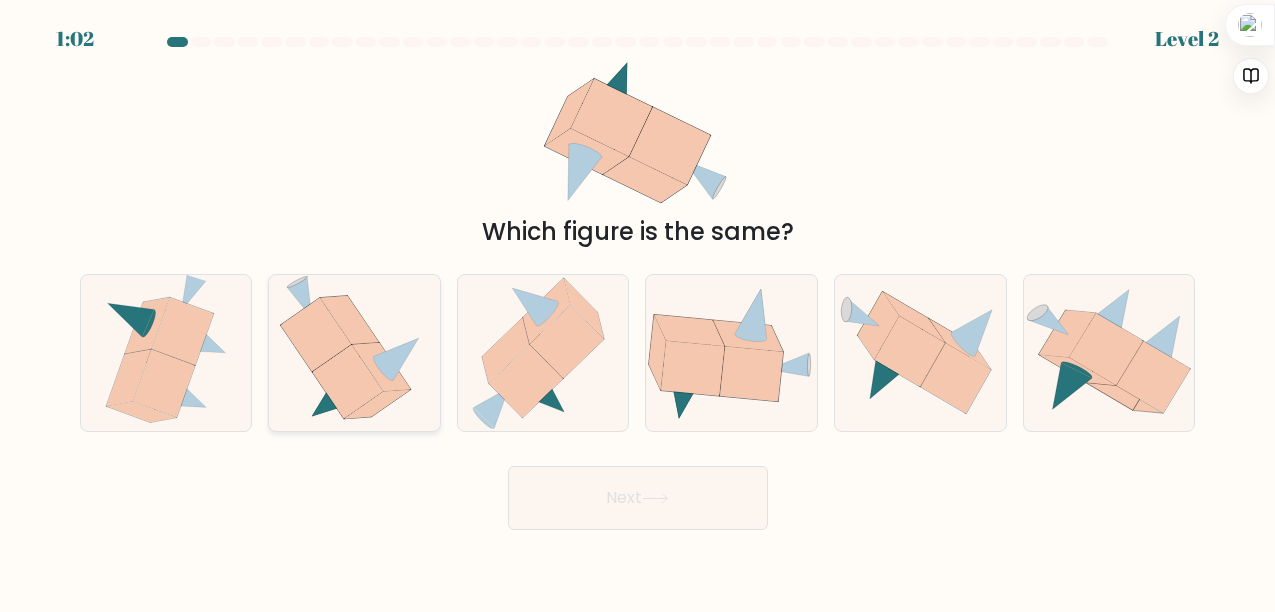 click 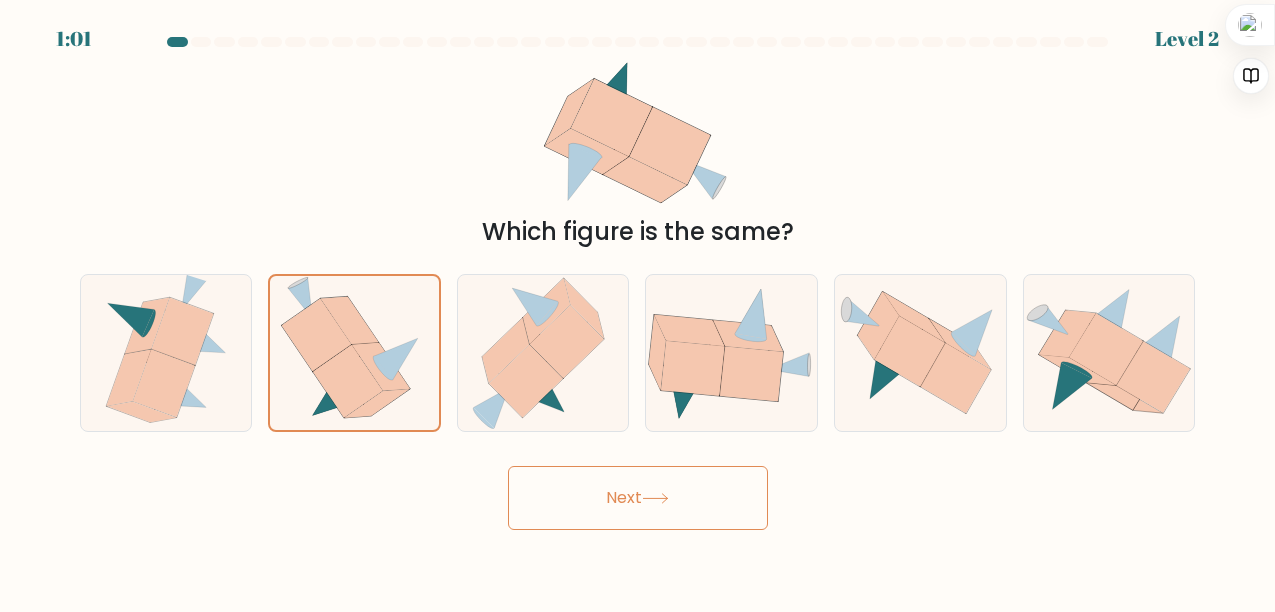 click on "Next" at bounding box center (638, 498) 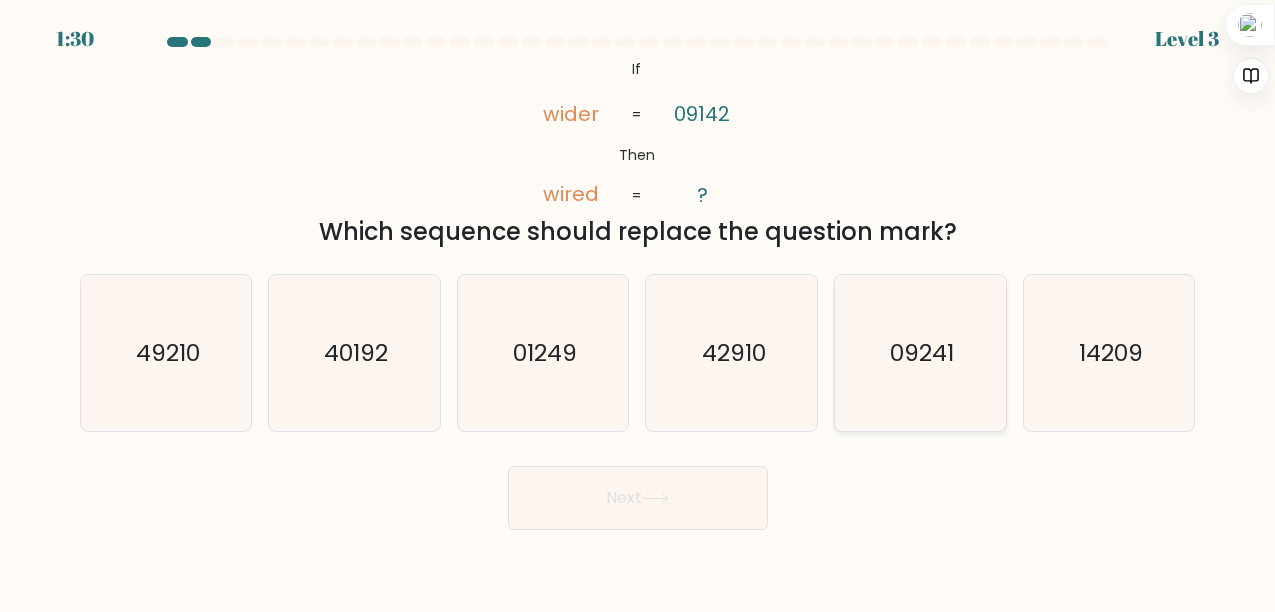 click on "09241" 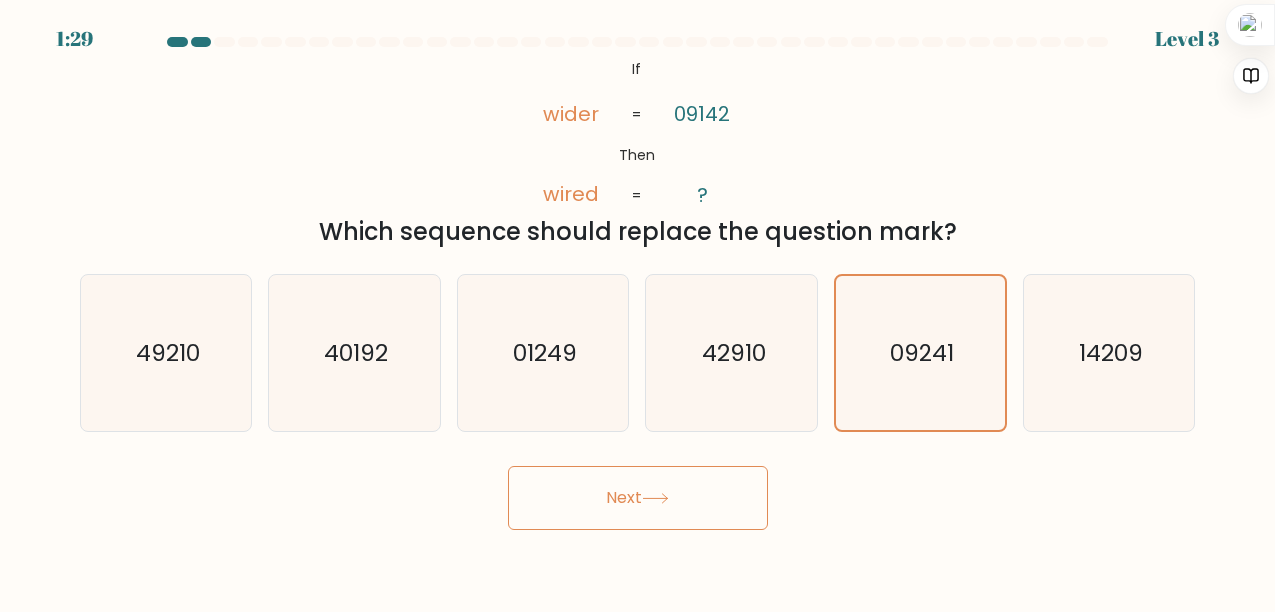 click on "Next" at bounding box center [638, 498] 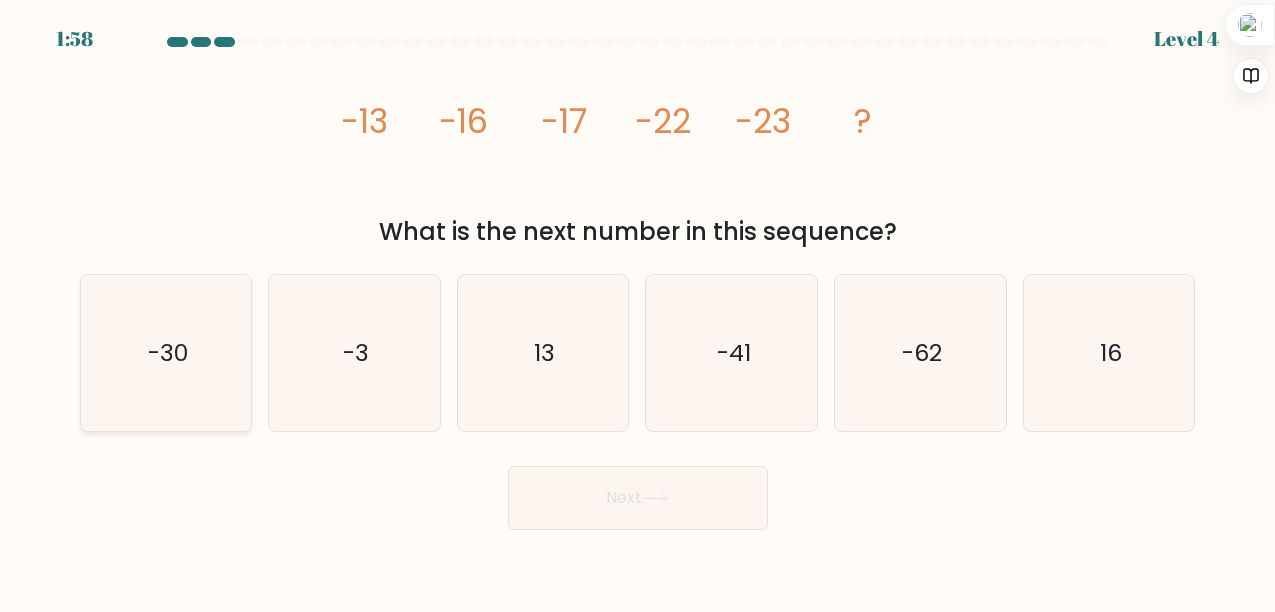 click on "-30" 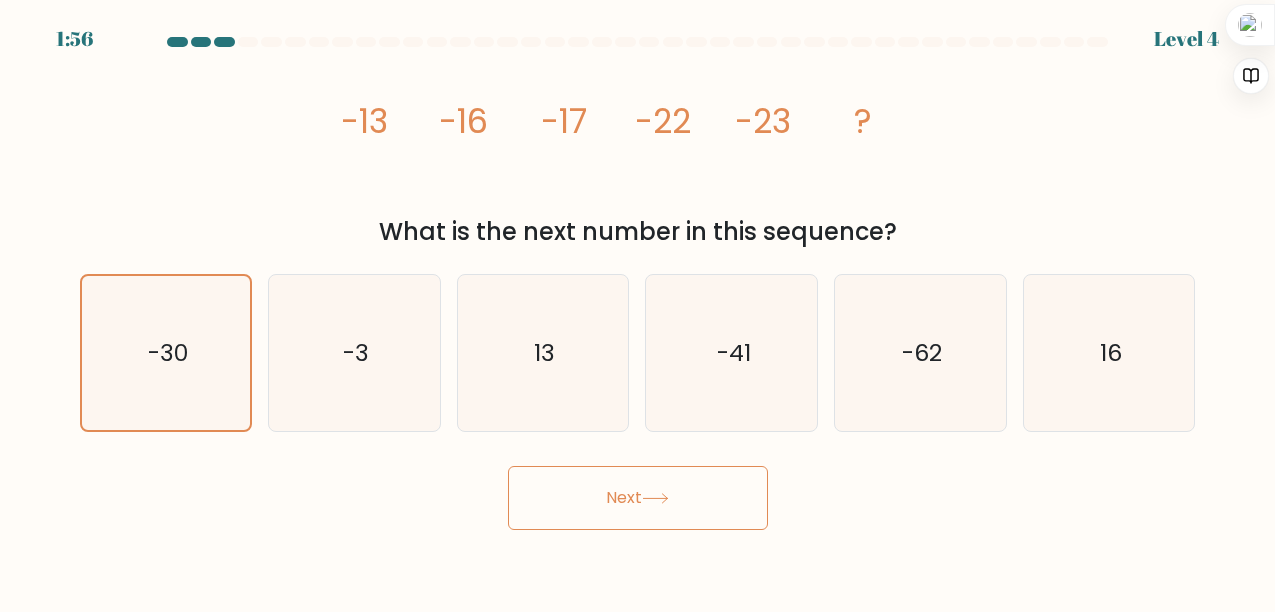click on "Next" at bounding box center [638, 498] 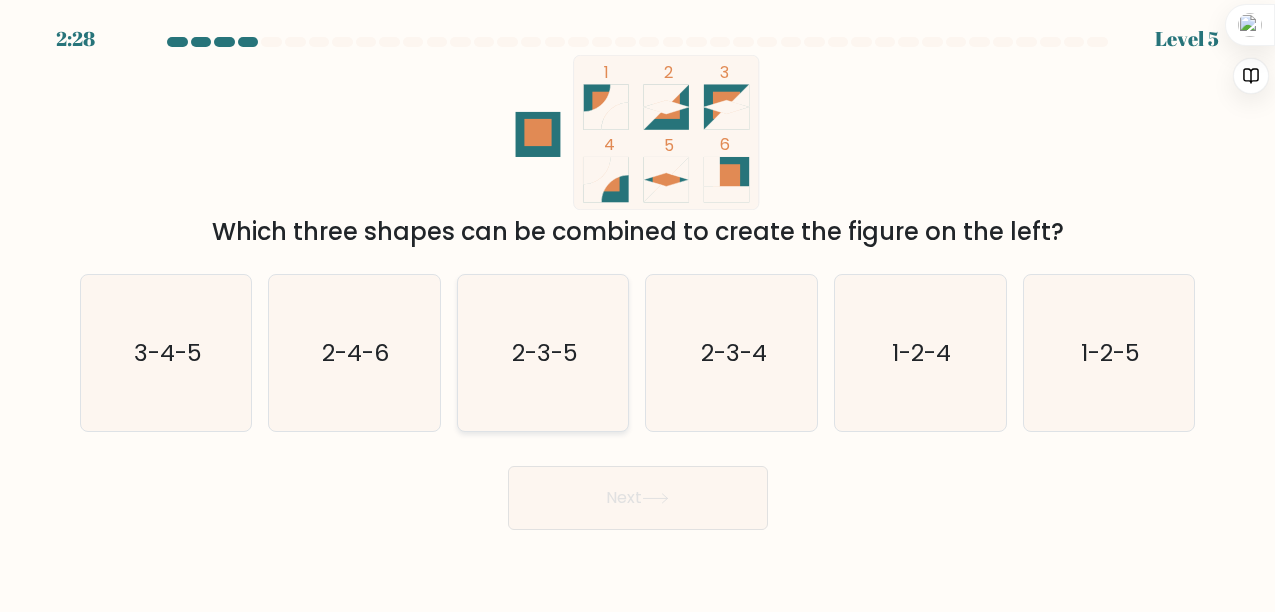 click on "2-3-5" 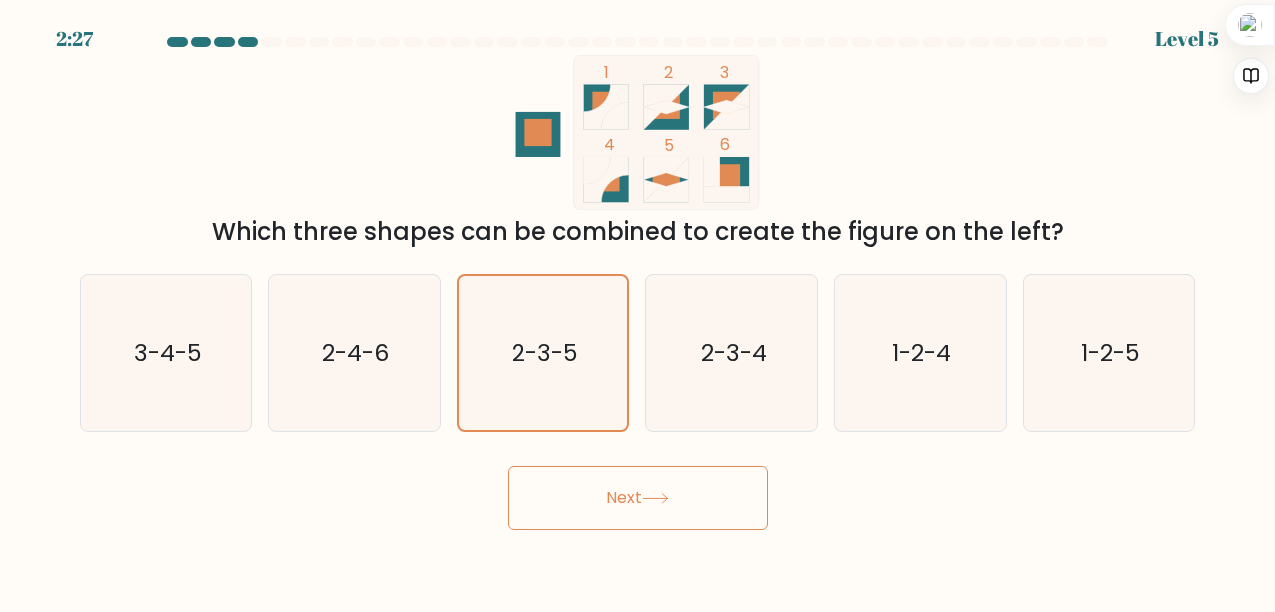 click on "Next" at bounding box center (638, 498) 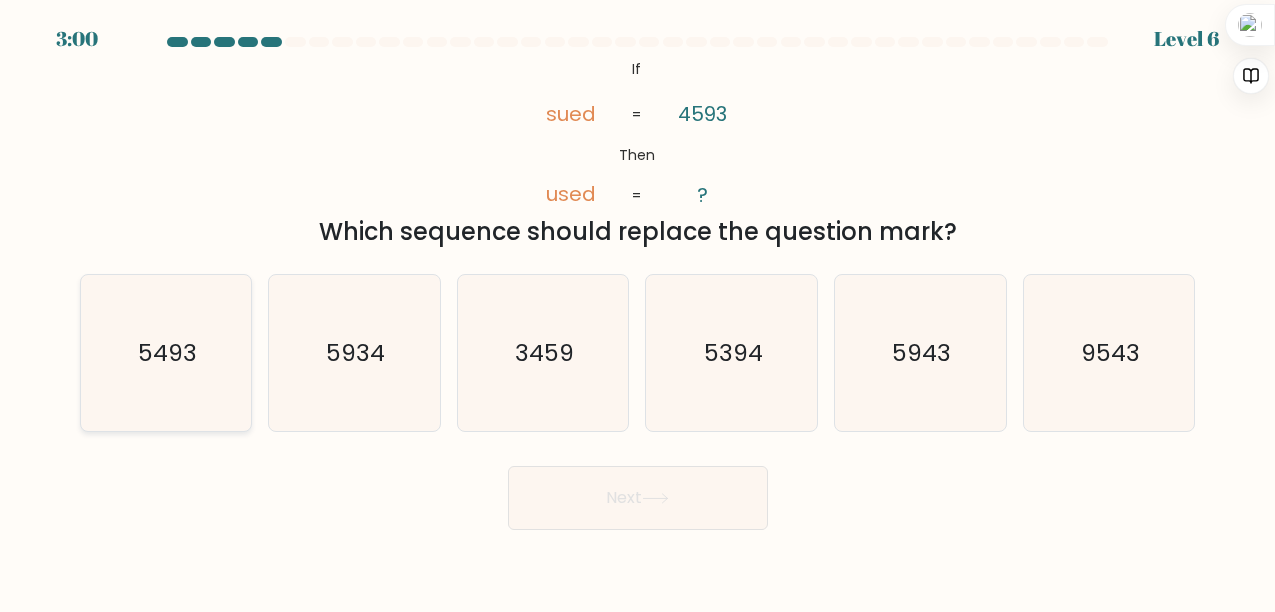 click on "5493" 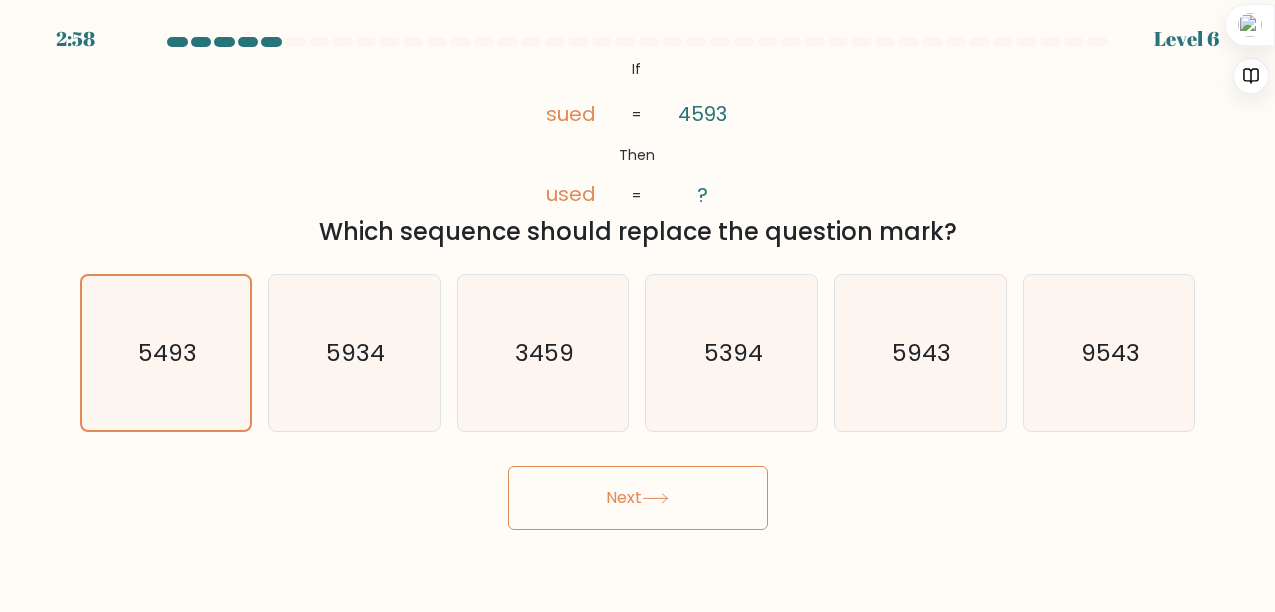 click on "Next" at bounding box center [638, 498] 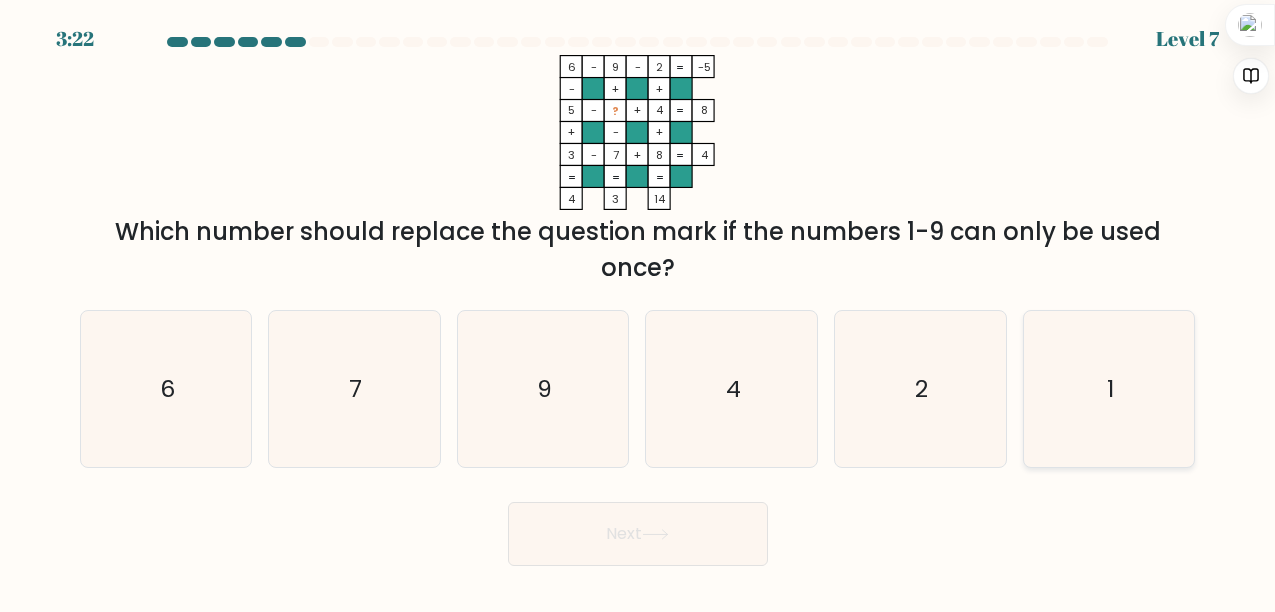 click on "1" 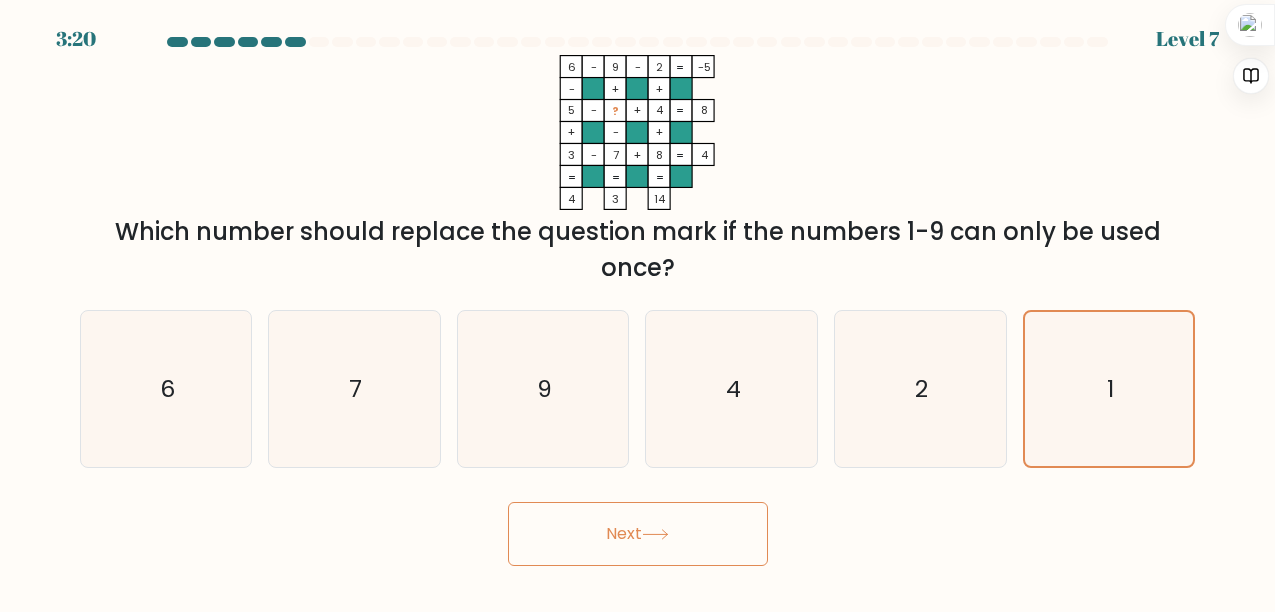 click on "Next" at bounding box center [638, 534] 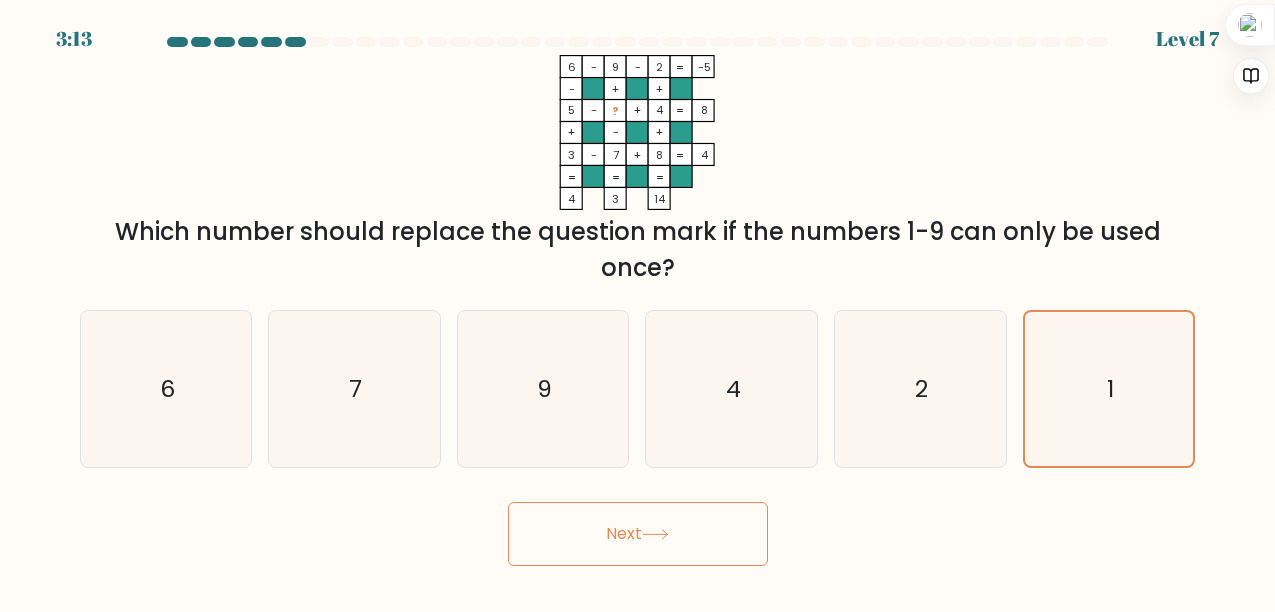 click on "Next" at bounding box center (638, 534) 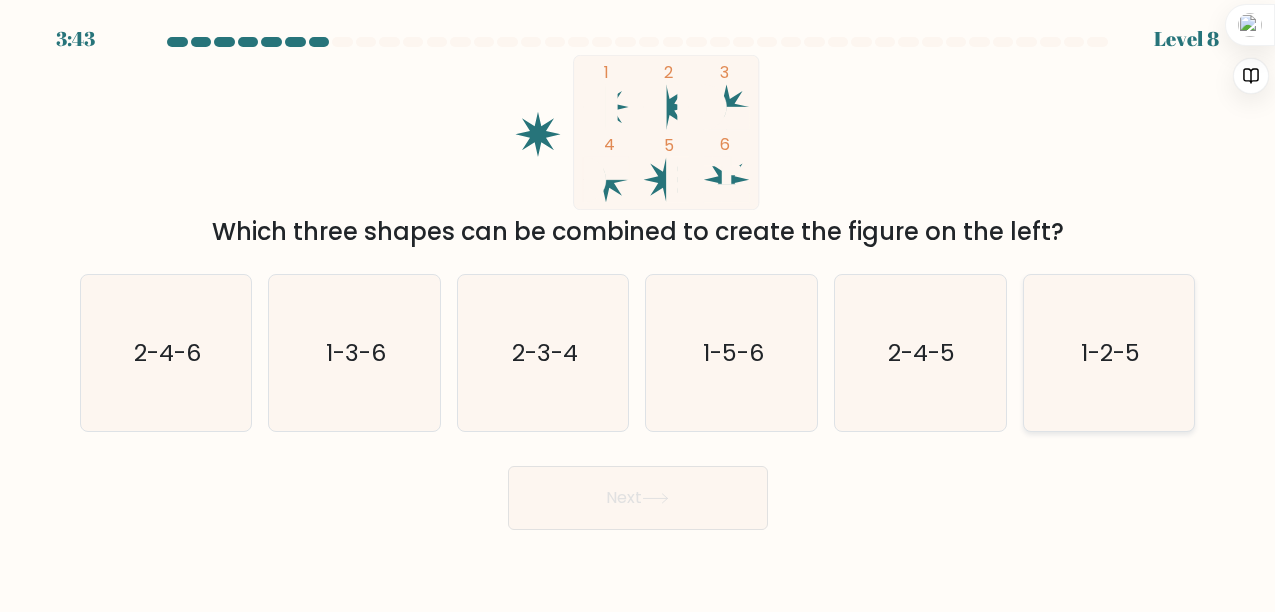 click on "1-2-5" 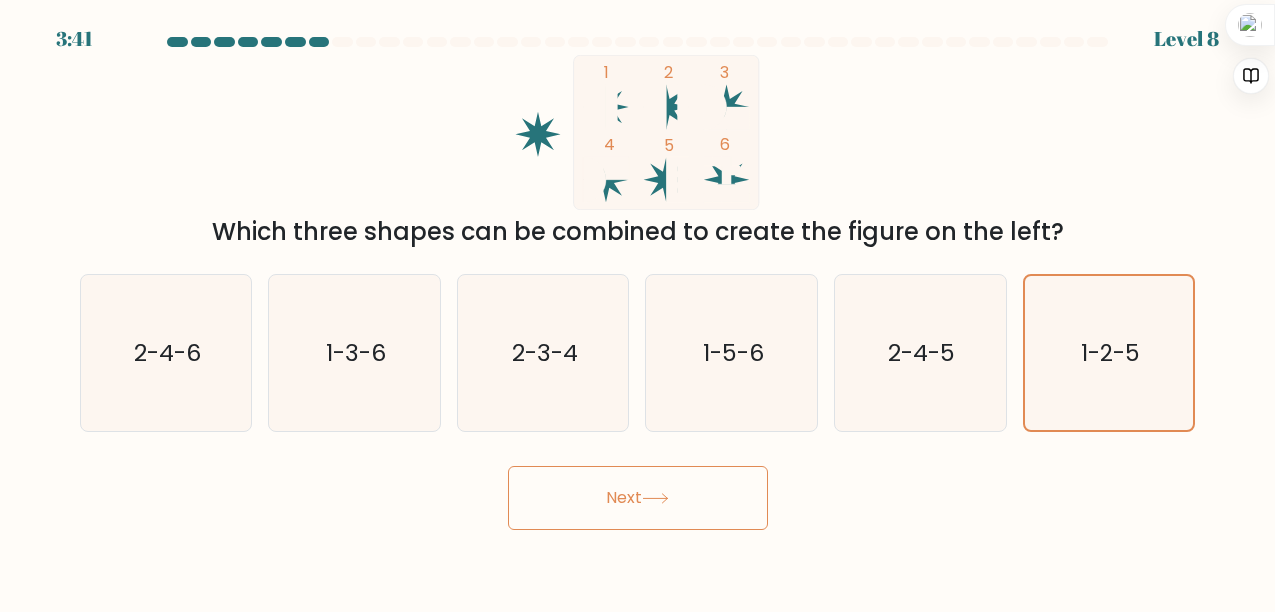 click on "Next" at bounding box center (638, 498) 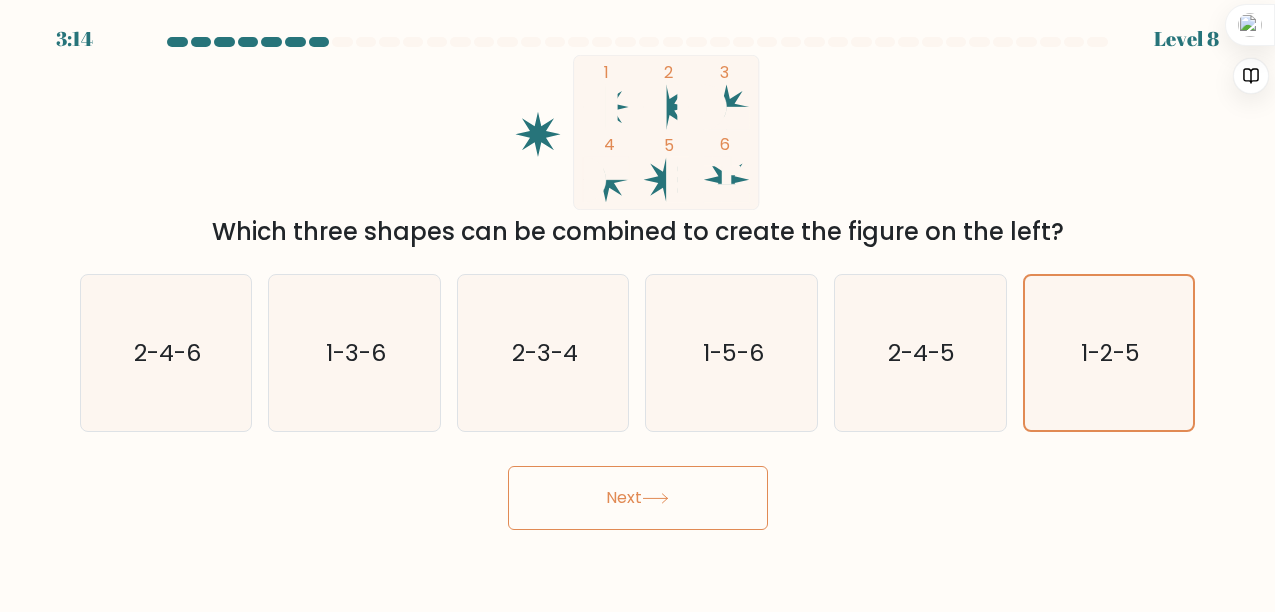 click on "1
2
3
4
5
6
Which three shapes can be combined to create the figure on the left?" at bounding box center (638, 152) 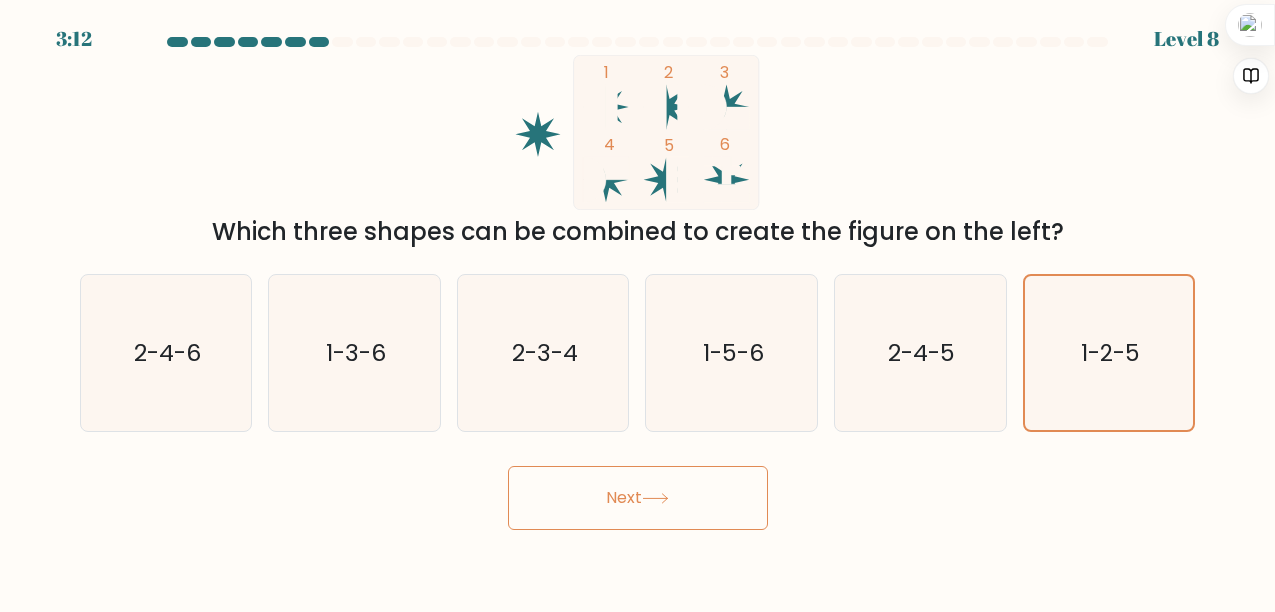 click on "Next" at bounding box center [638, 498] 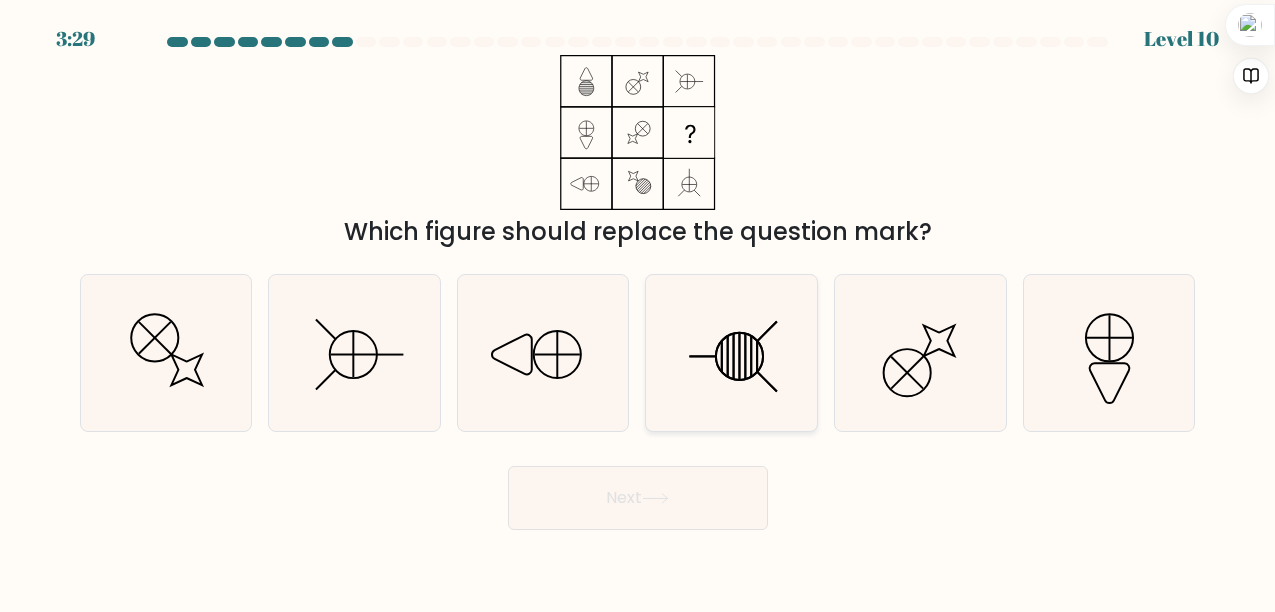 click 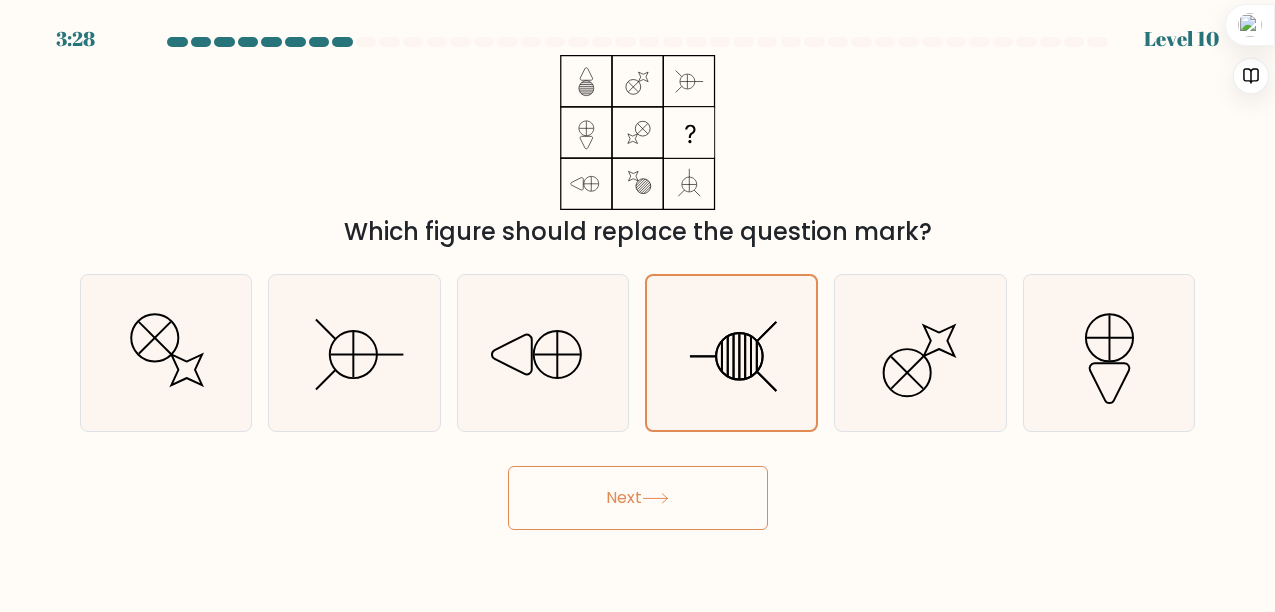 click on "Next" at bounding box center (638, 498) 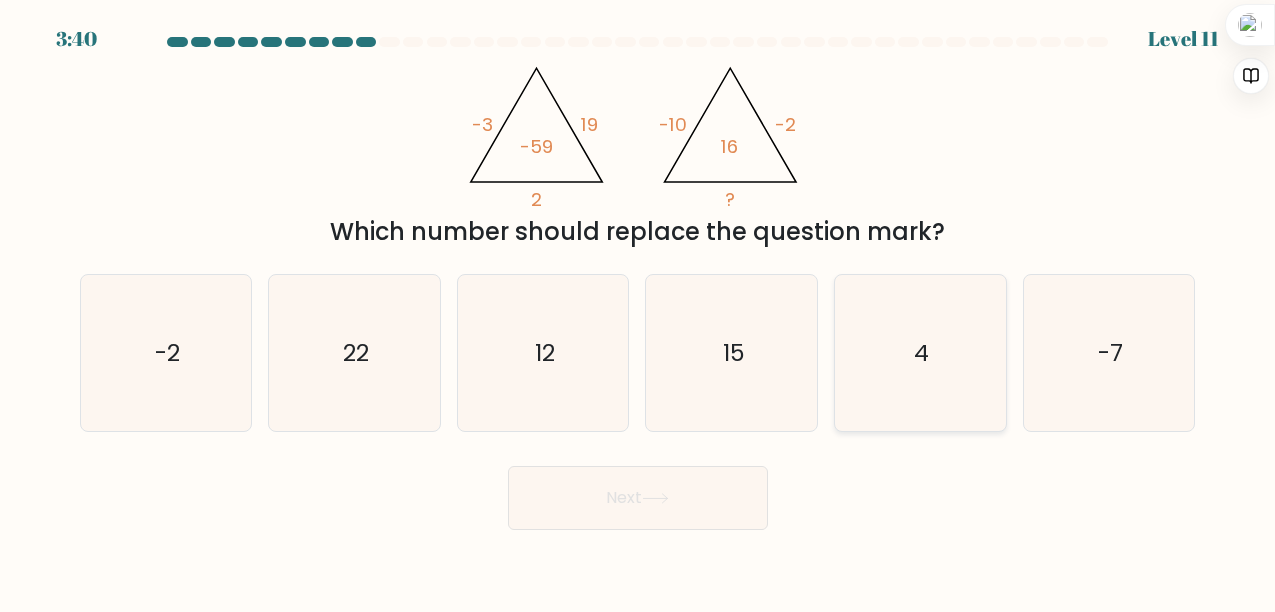 click on "4" 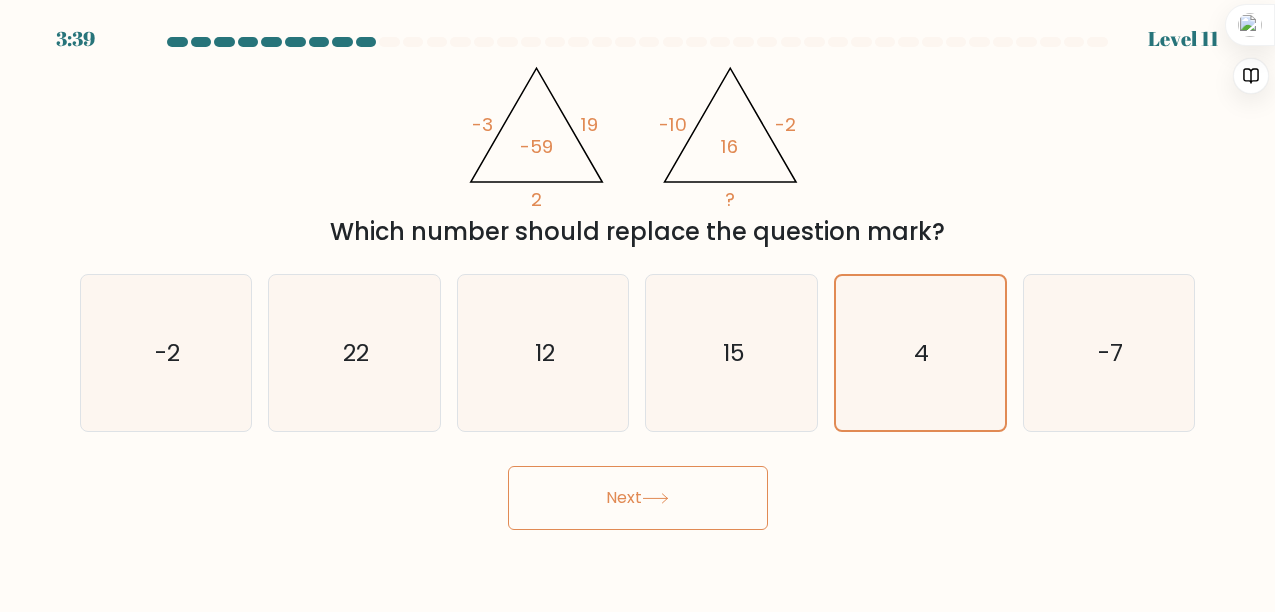 click on "Next" at bounding box center (638, 498) 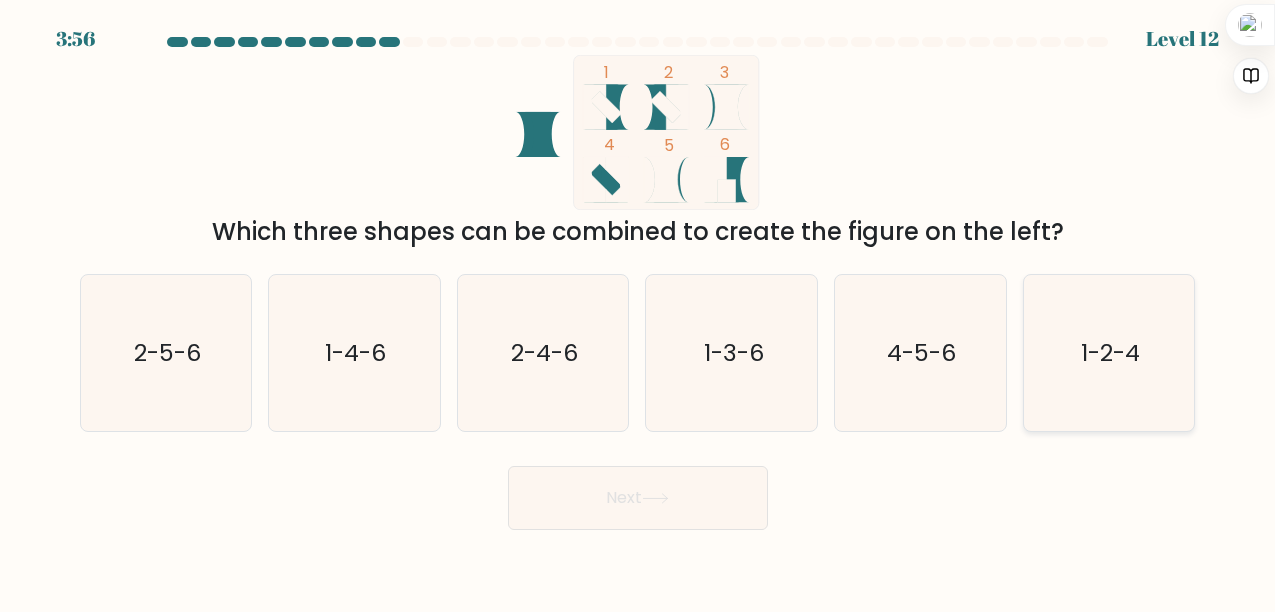 click on "1-2-4" 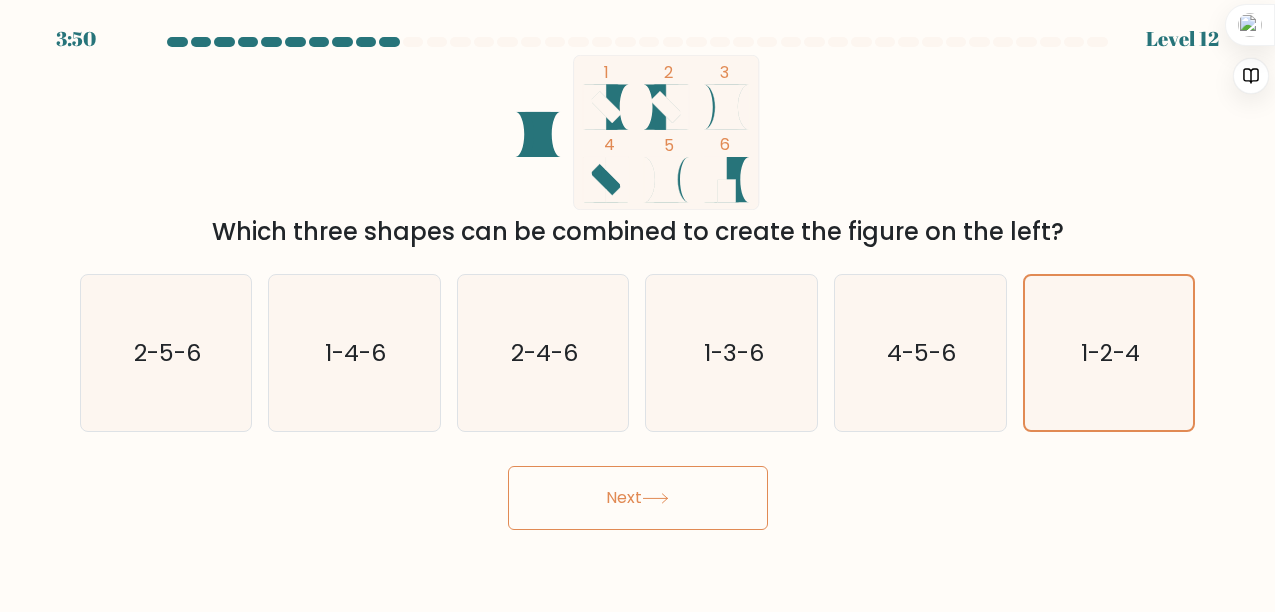 click on "Next" at bounding box center [638, 498] 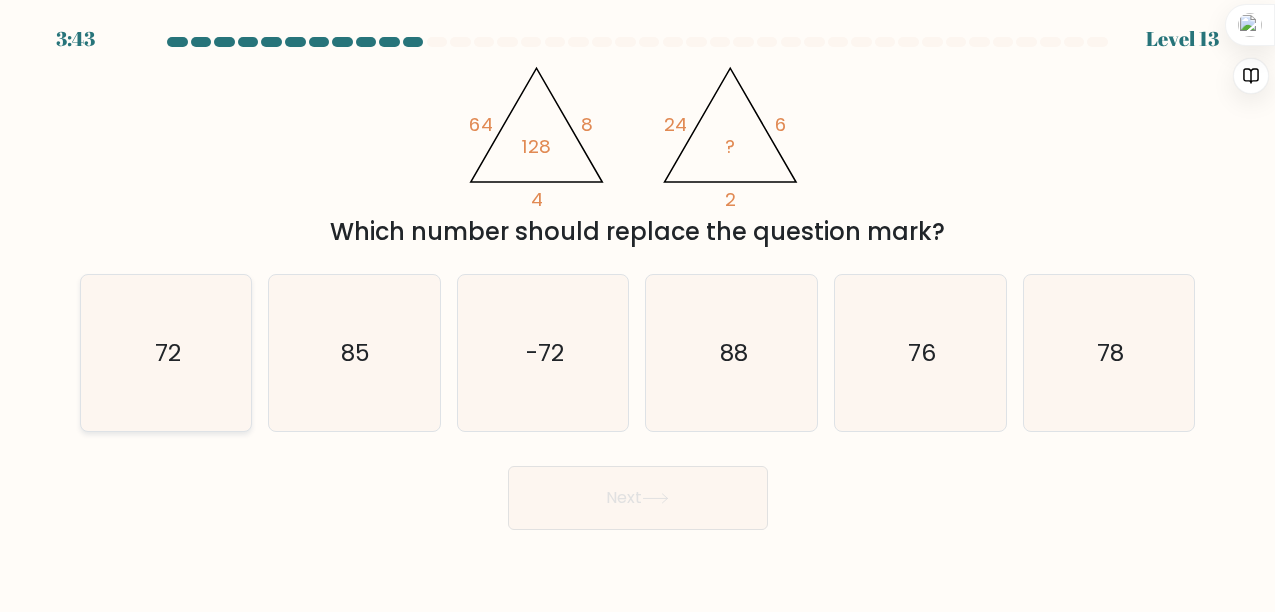 click on "72" 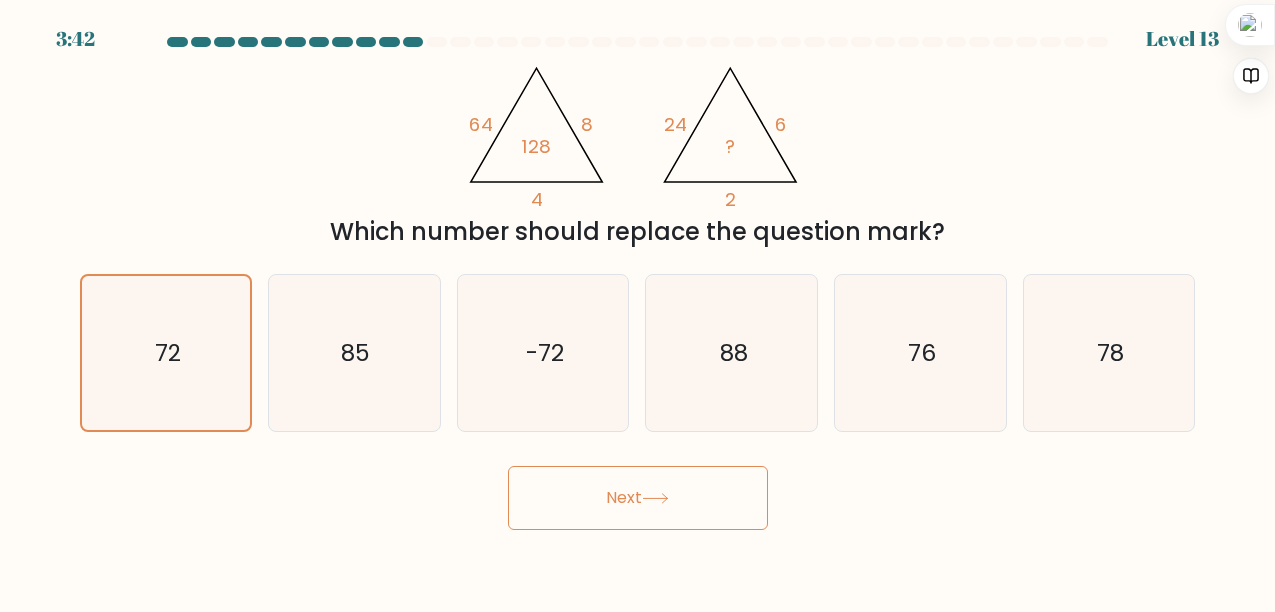click on "Next" at bounding box center (638, 498) 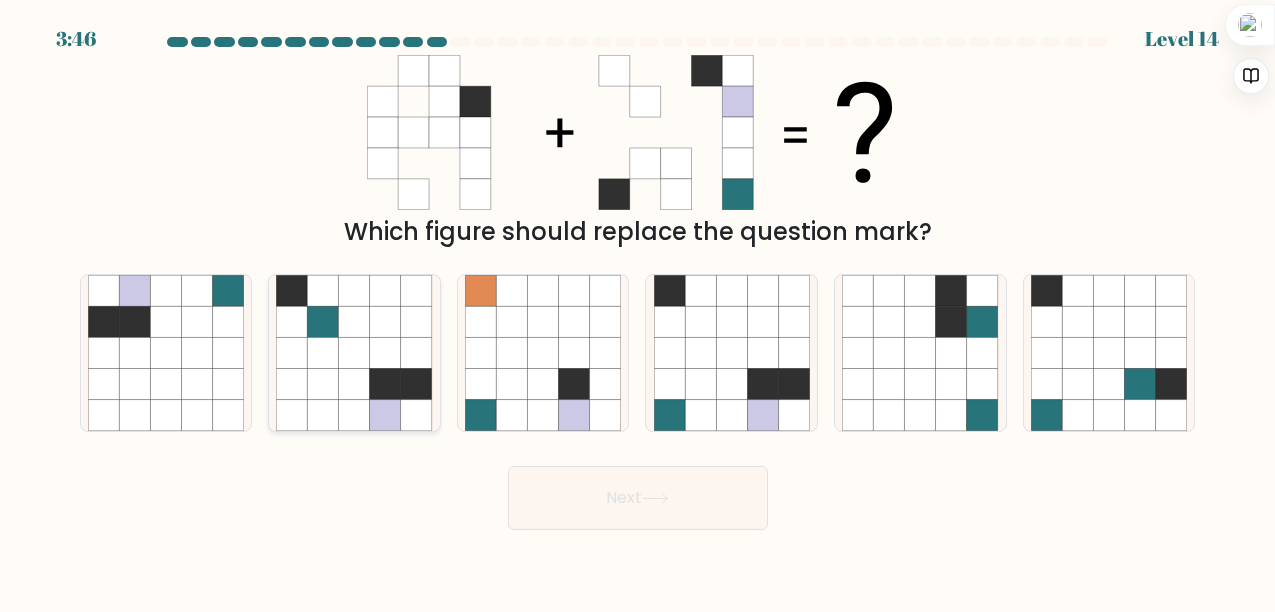 click 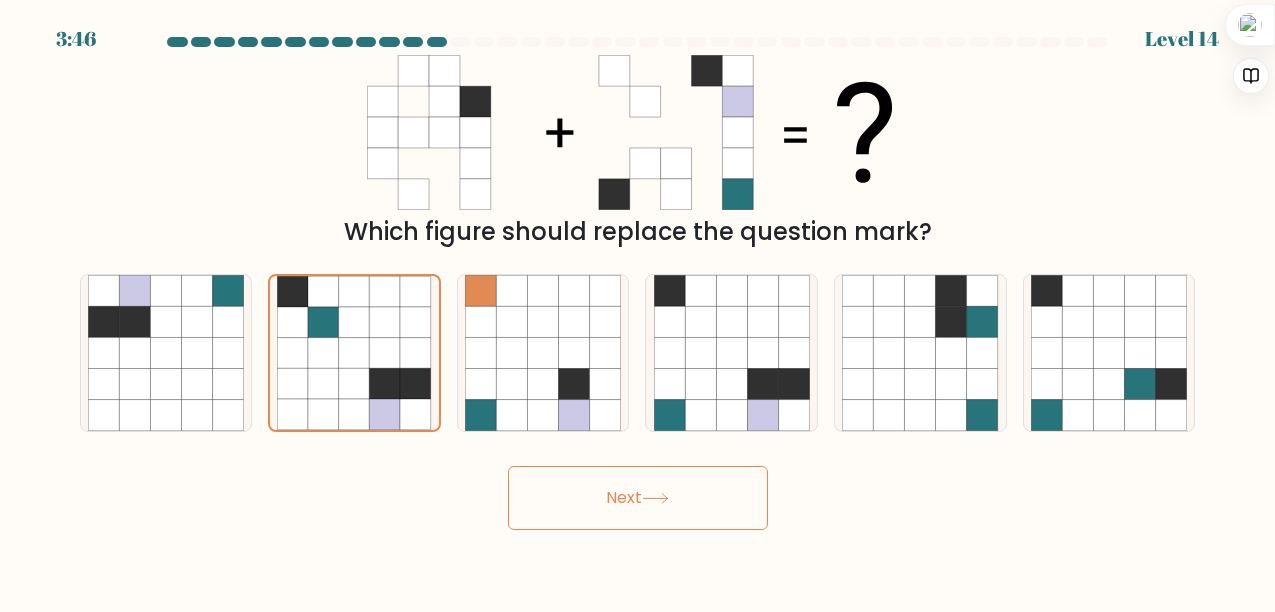 click on "Next" at bounding box center (638, 498) 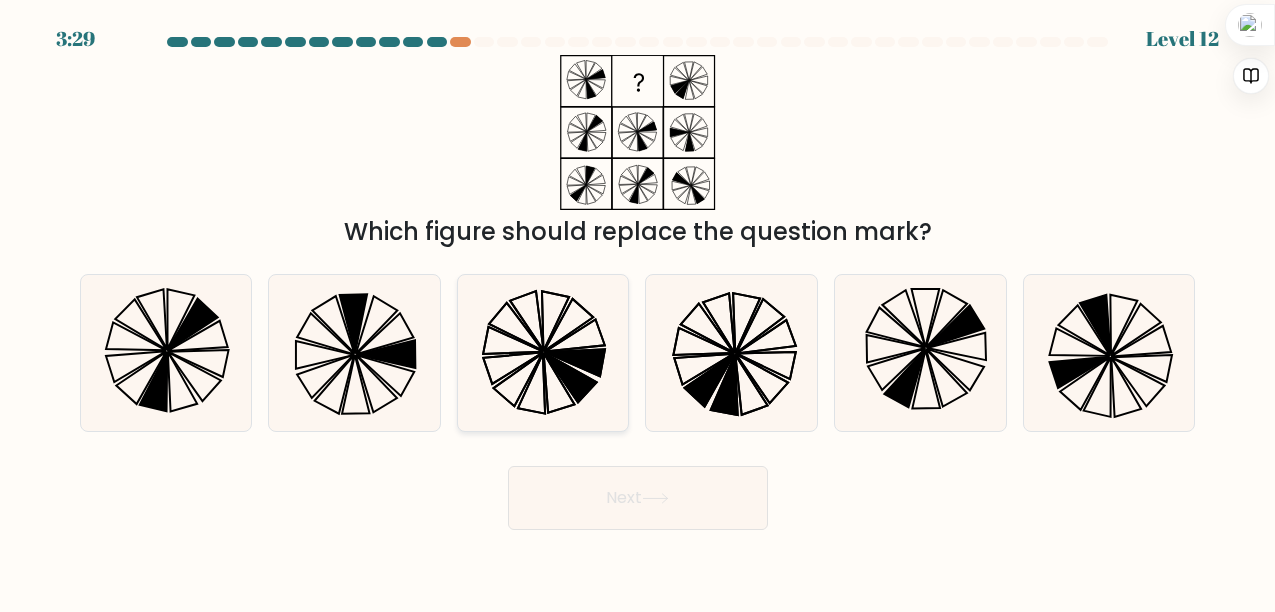 click 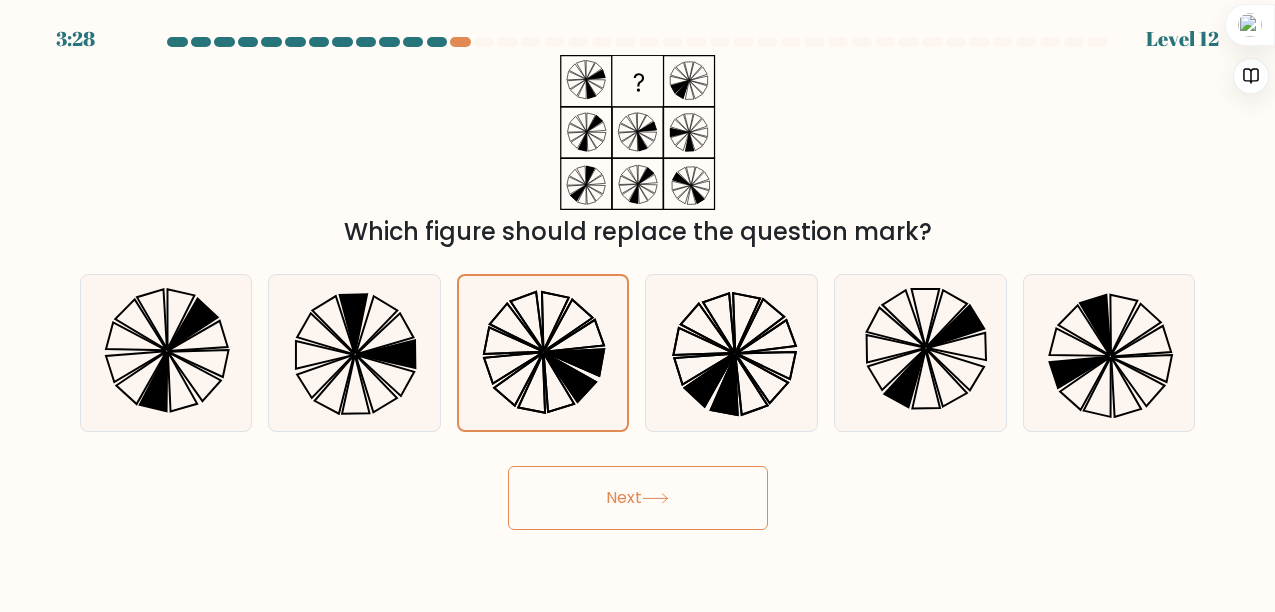 click on "Next" at bounding box center [638, 498] 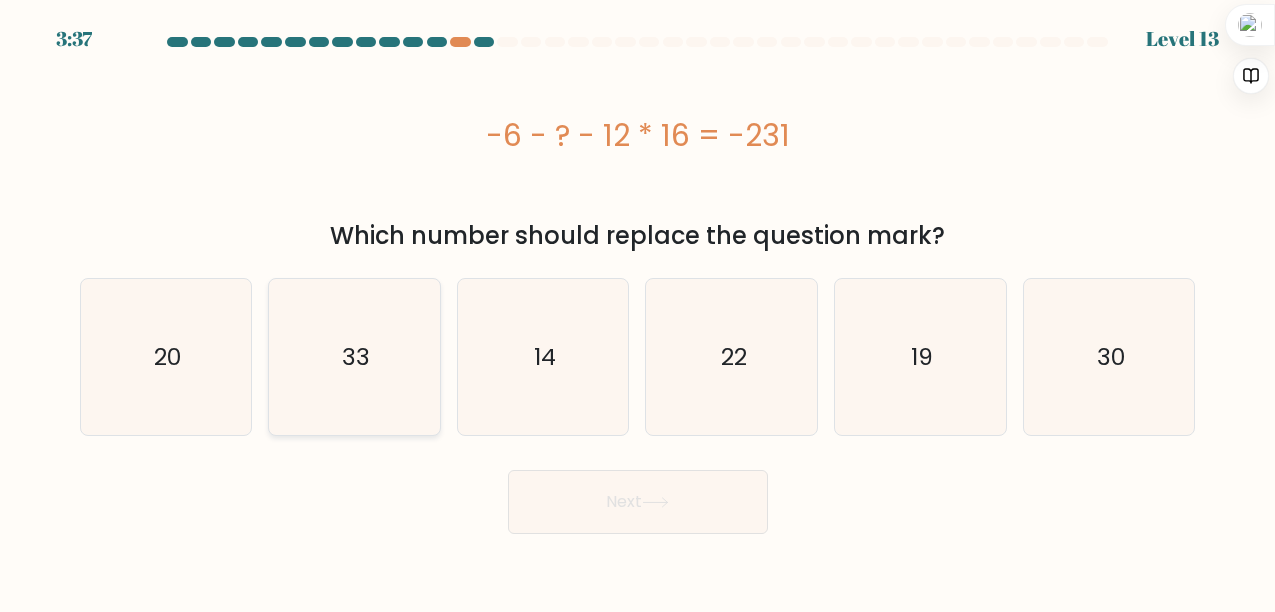 click on "33" 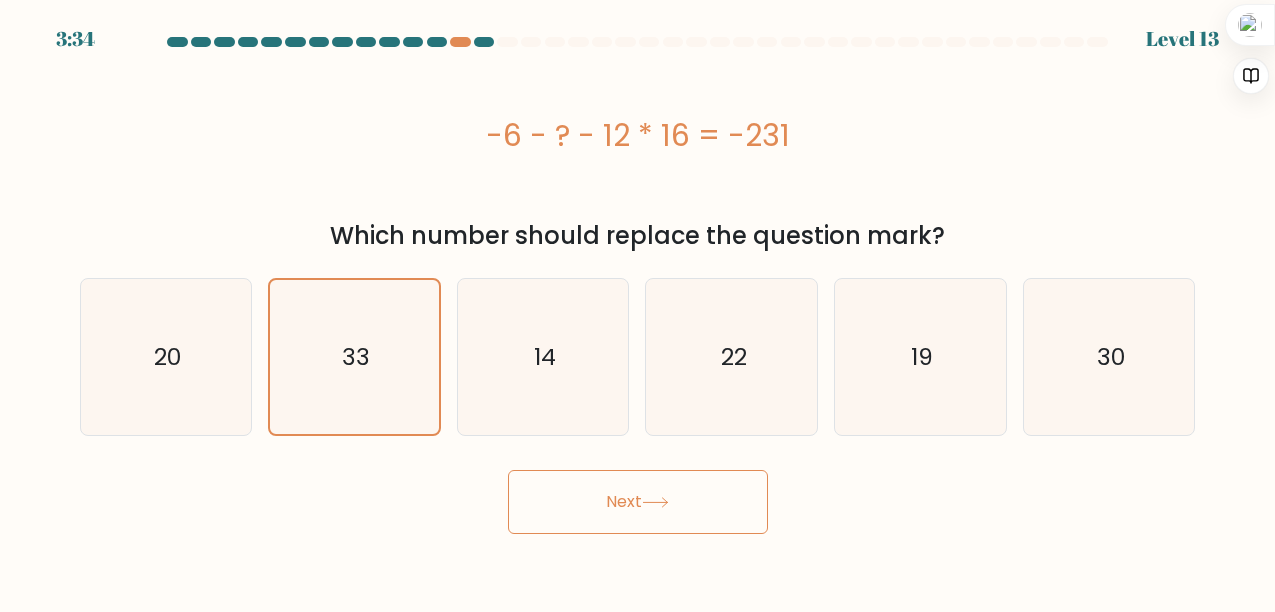 click on "Next" at bounding box center [638, 502] 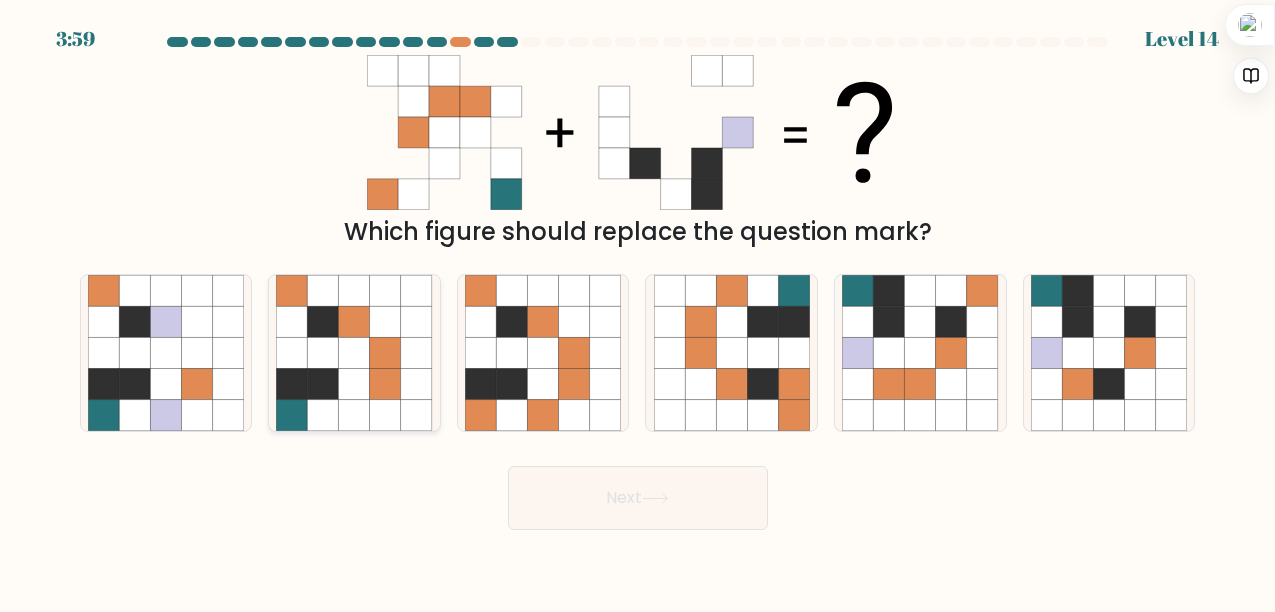 click 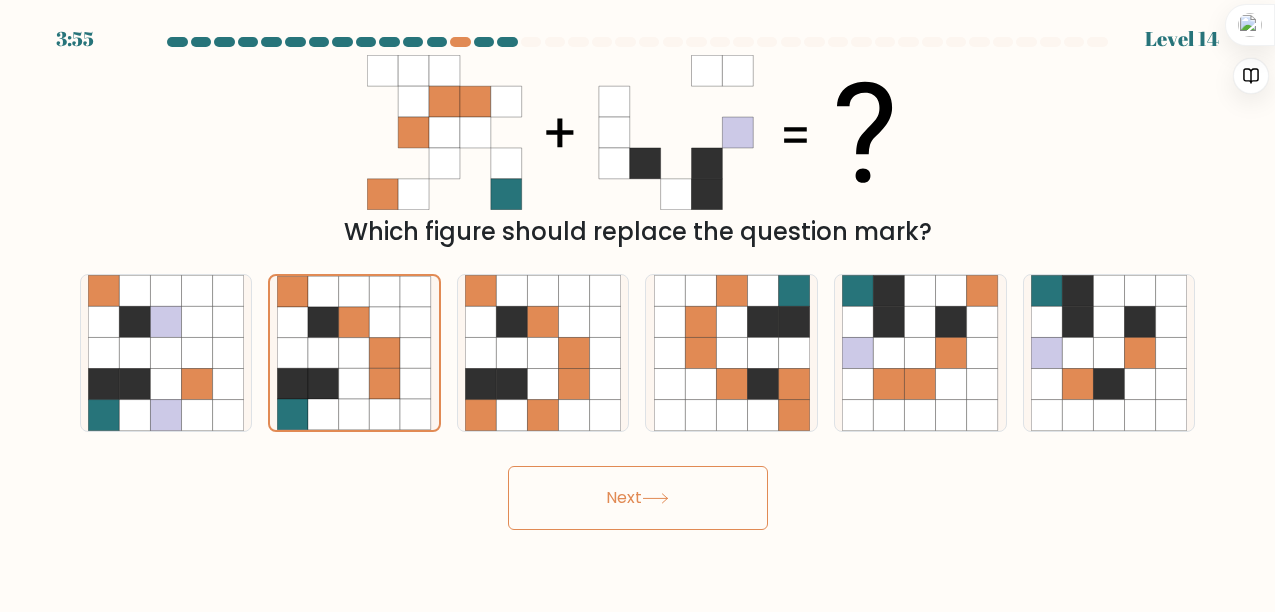 click on "Next" at bounding box center [638, 498] 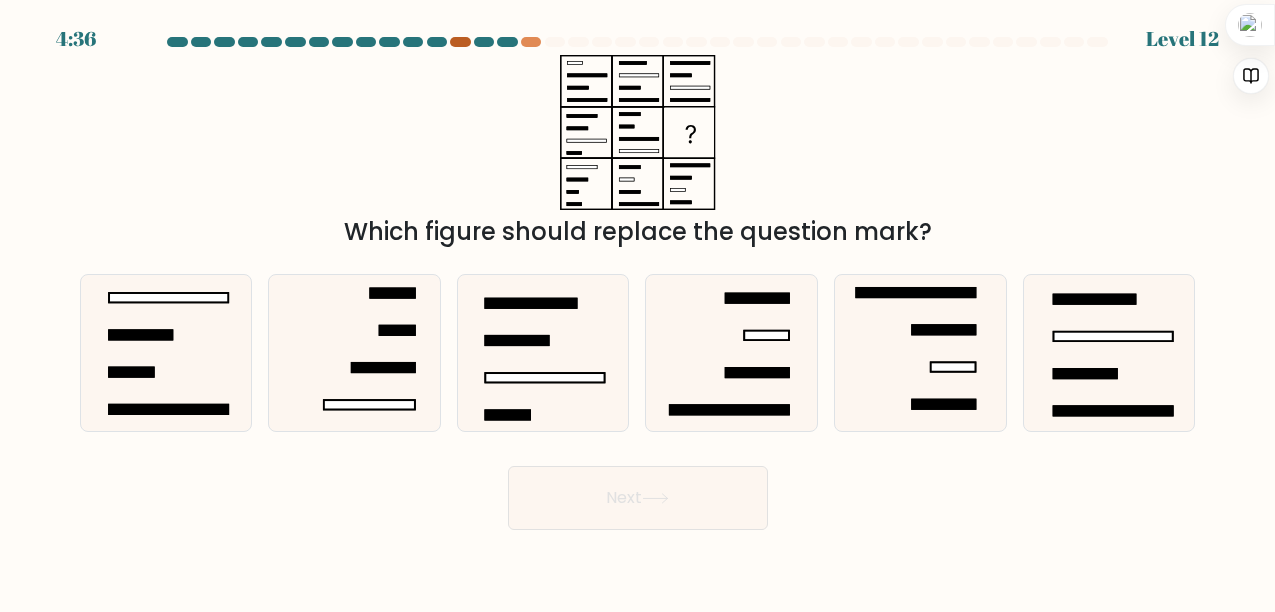 click at bounding box center [460, 42] 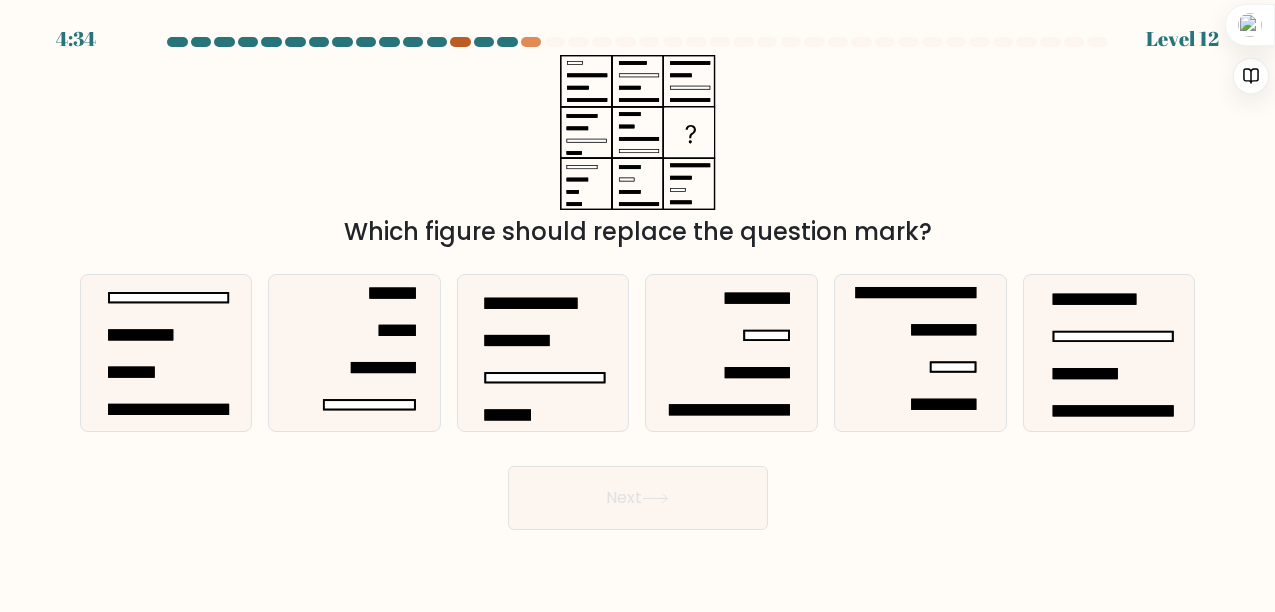 click at bounding box center [460, 42] 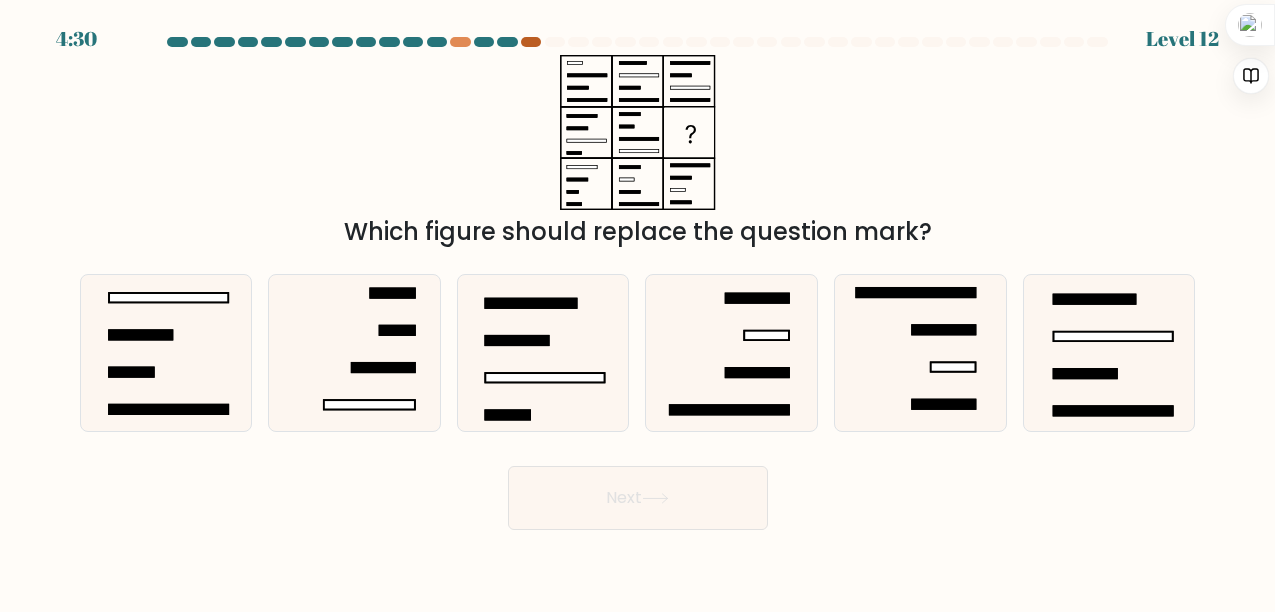 click at bounding box center (531, 42) 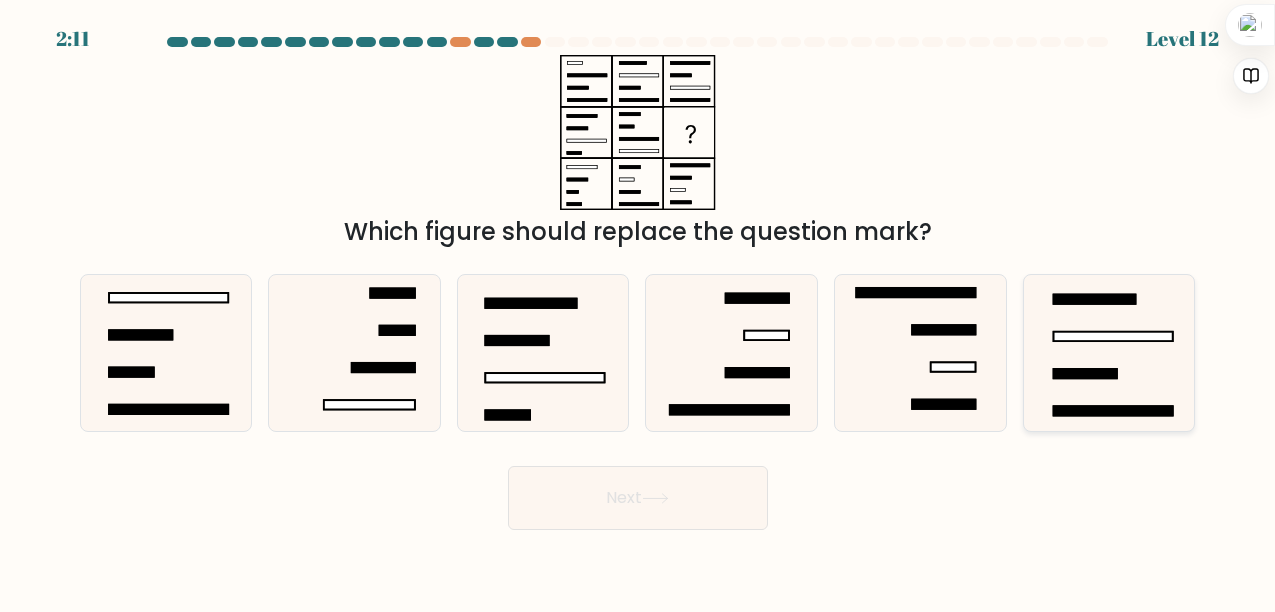 click 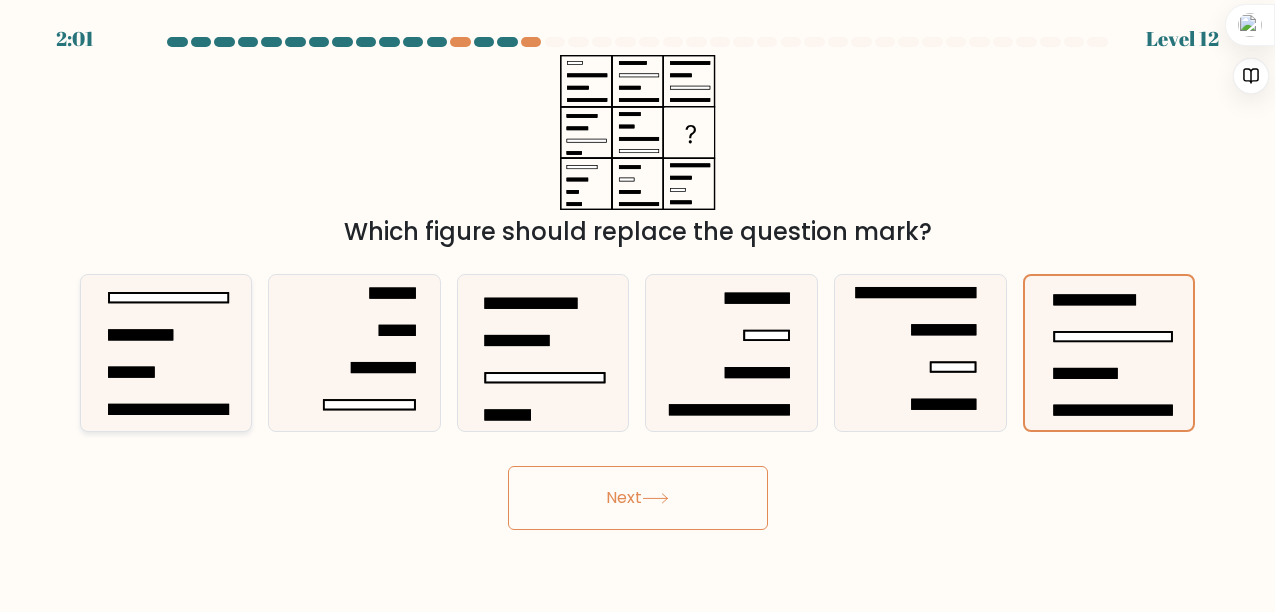 click 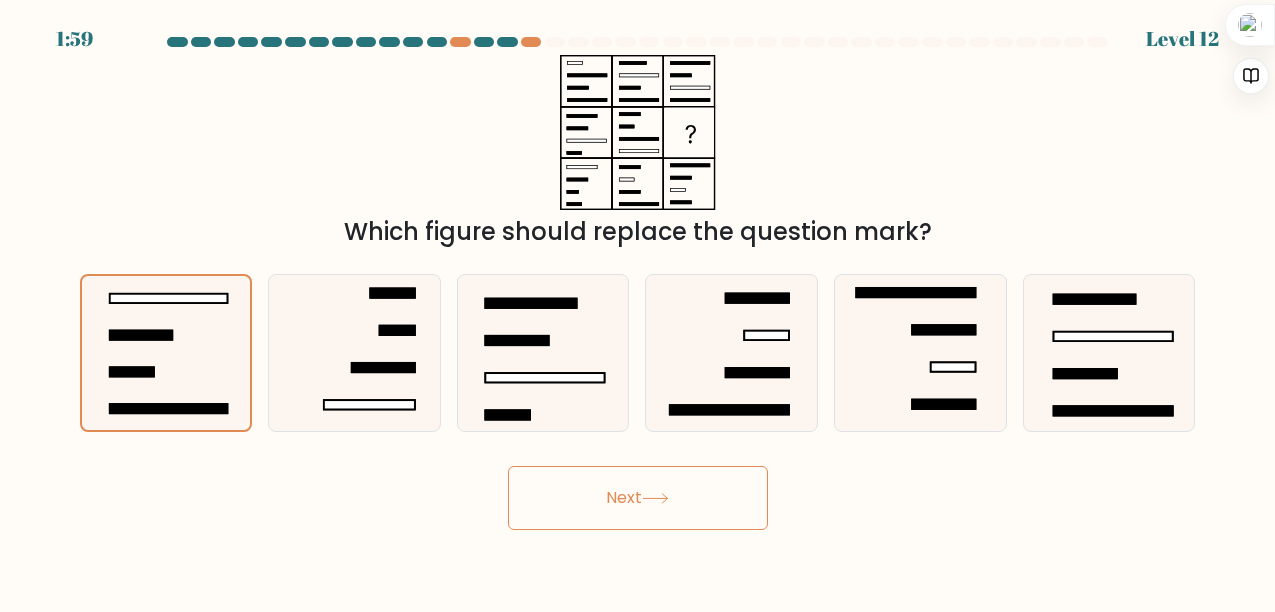click on "Next" at bounding box center (638, 498) 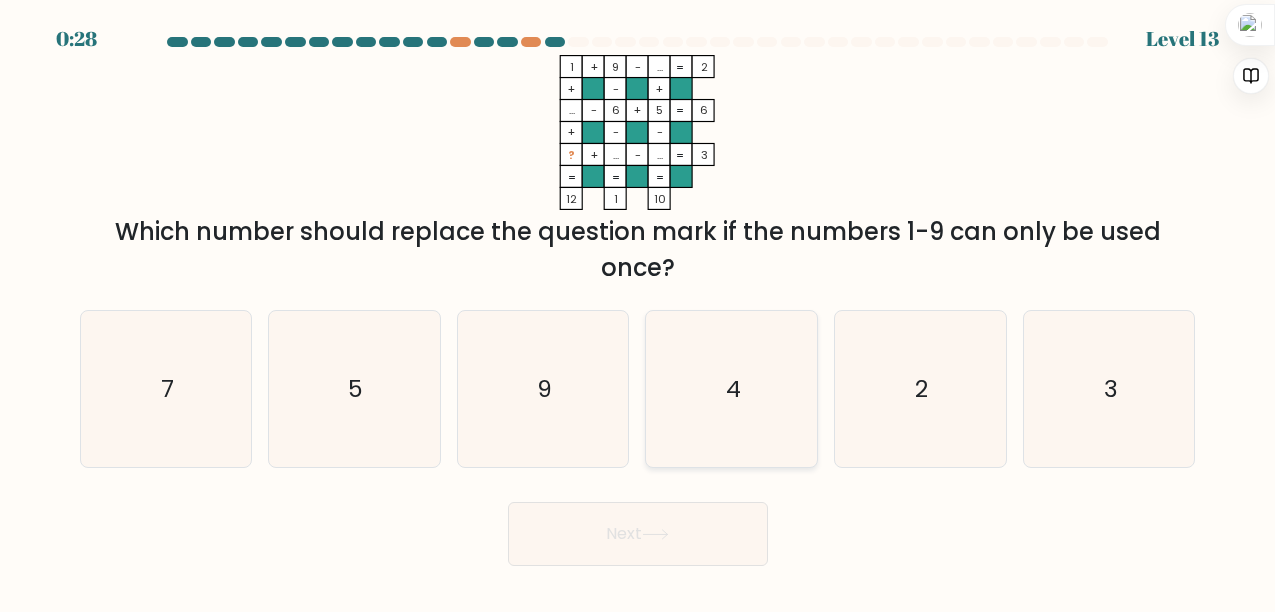 click on "4" 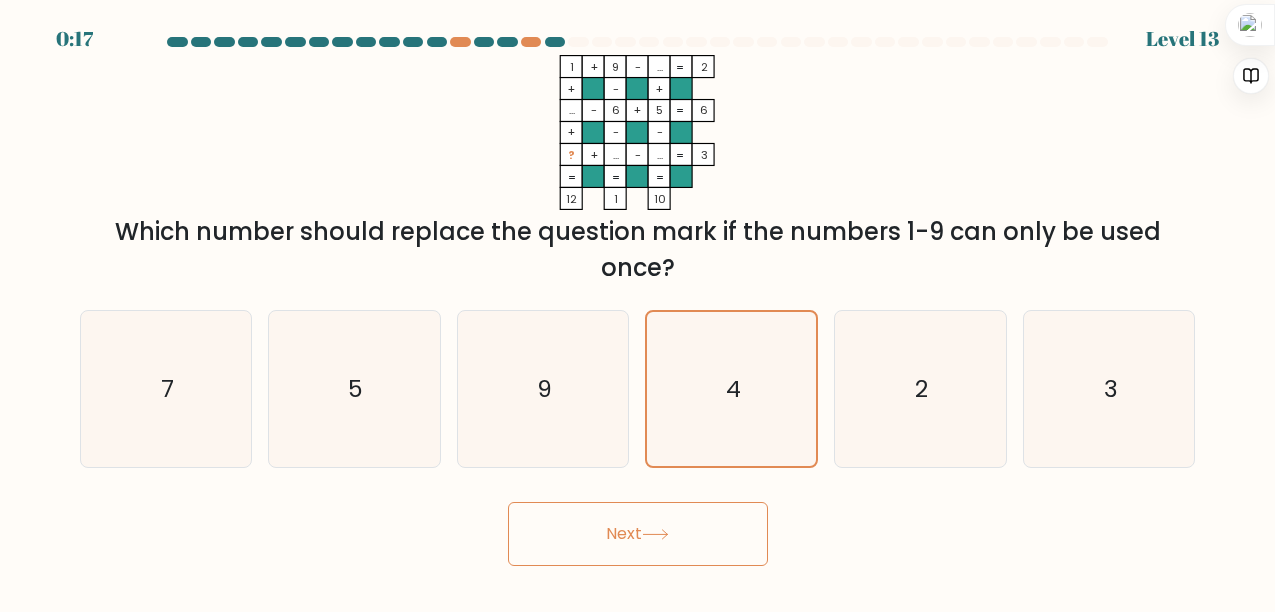 click on "Next" at bounding box center [638, 534] 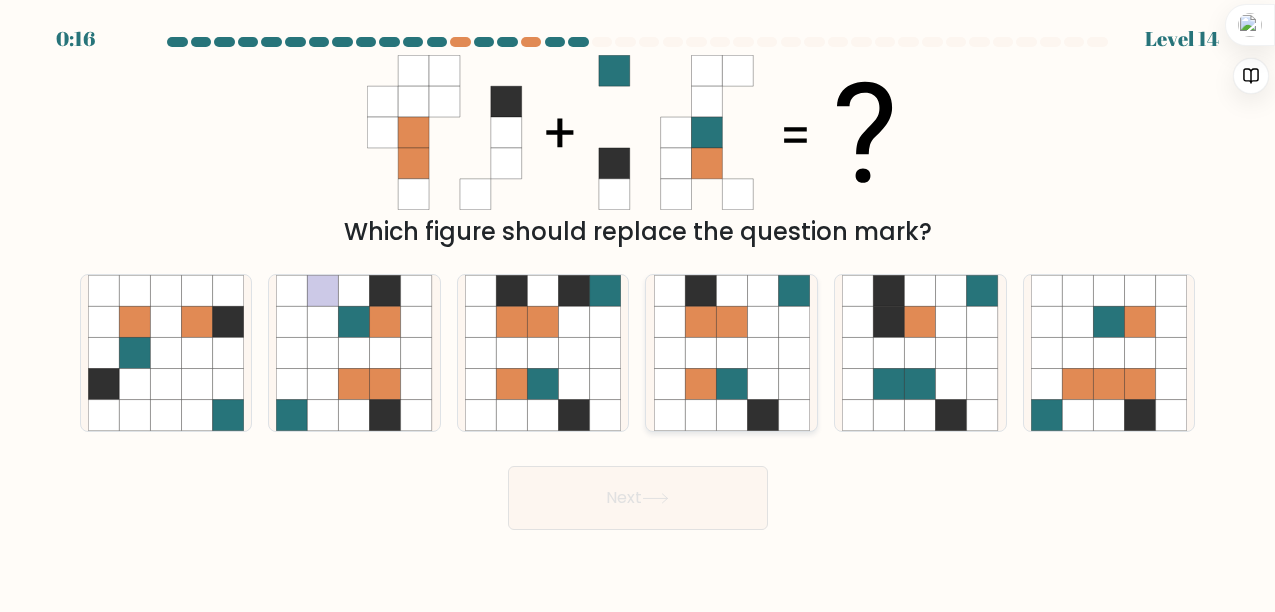 click 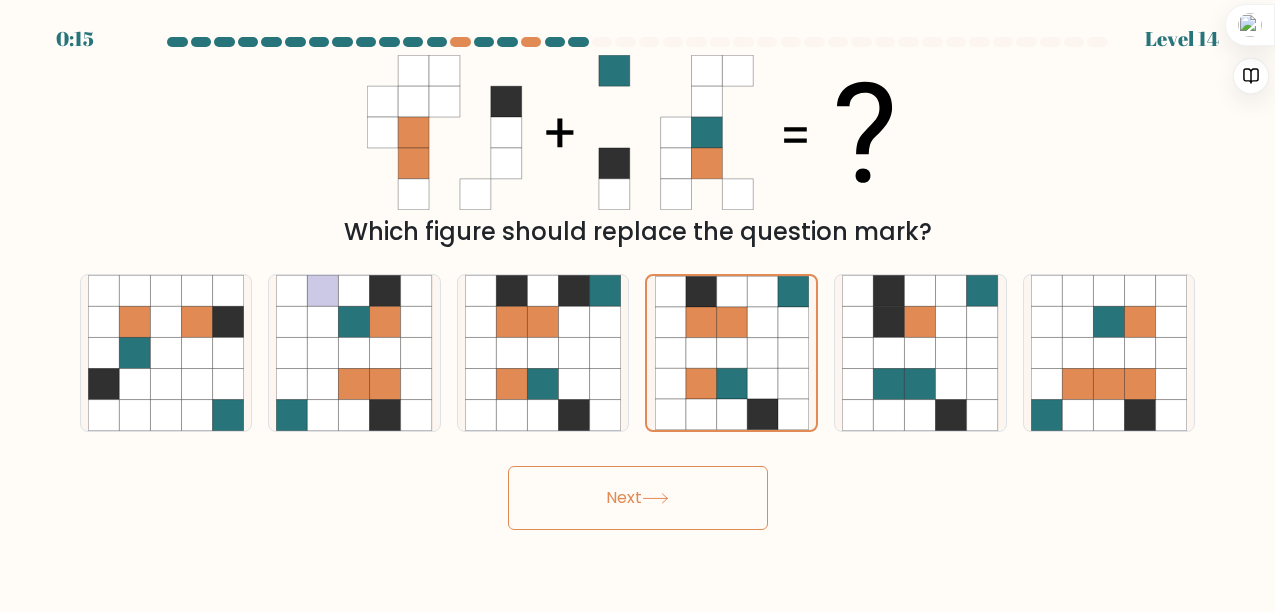 click on "Next" at bounding box center [638, 498] 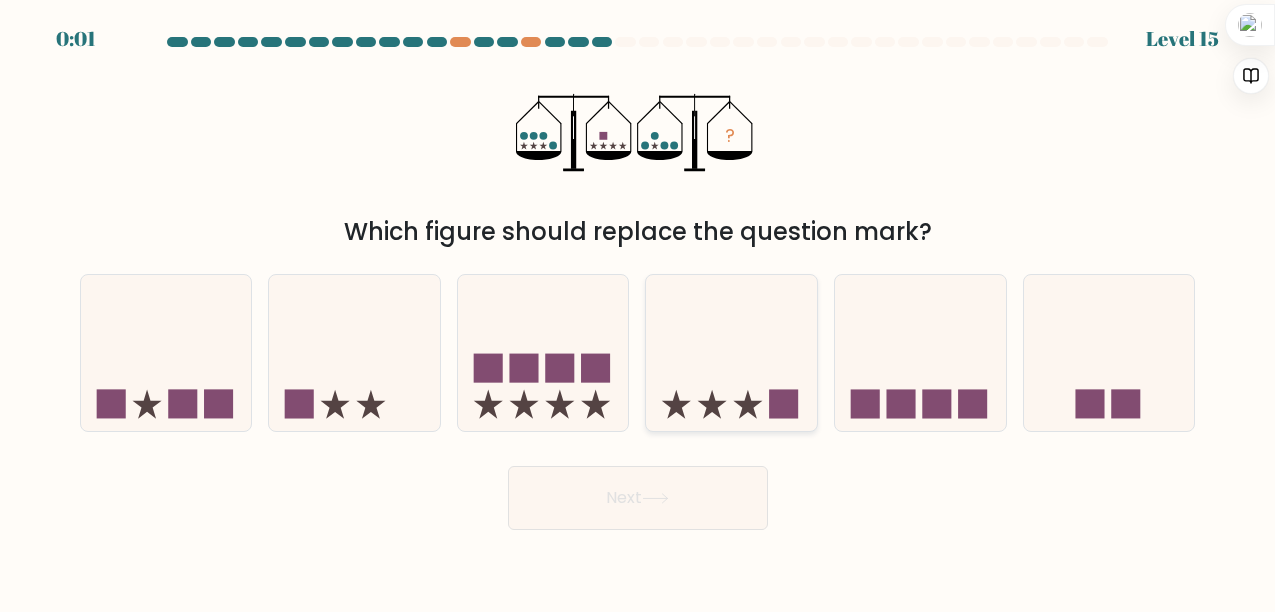 click 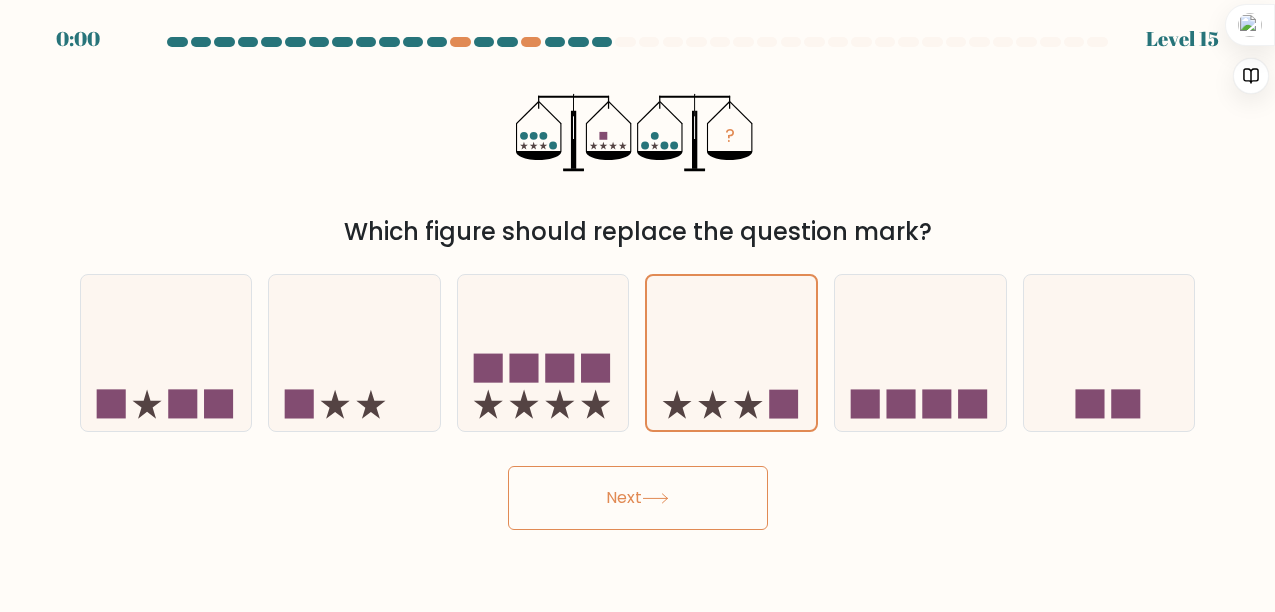 click on "Next" at bounding box center [638, 498] 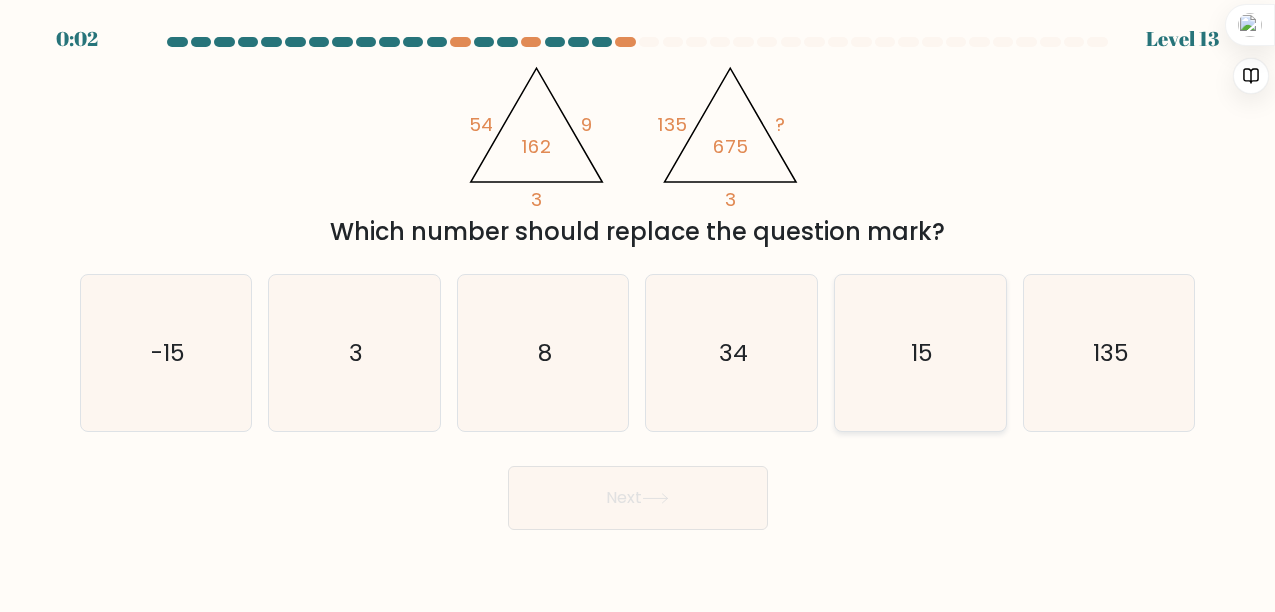 click on "15" 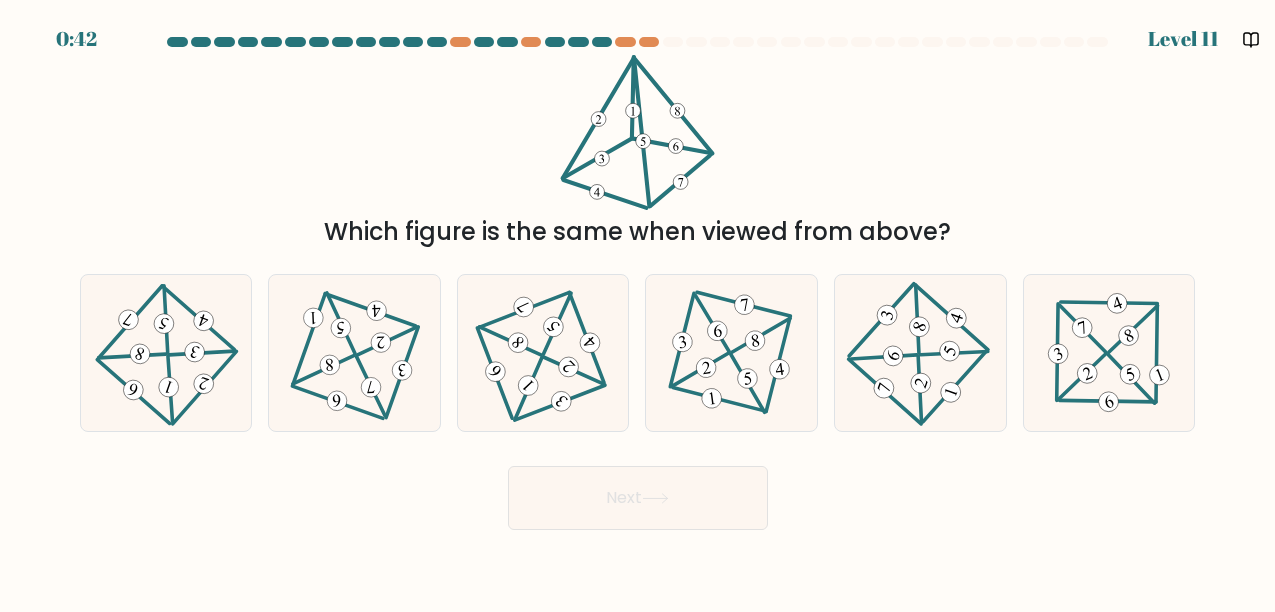 scroll, scrollTop: 0, scrollLeft: 0, axis: both 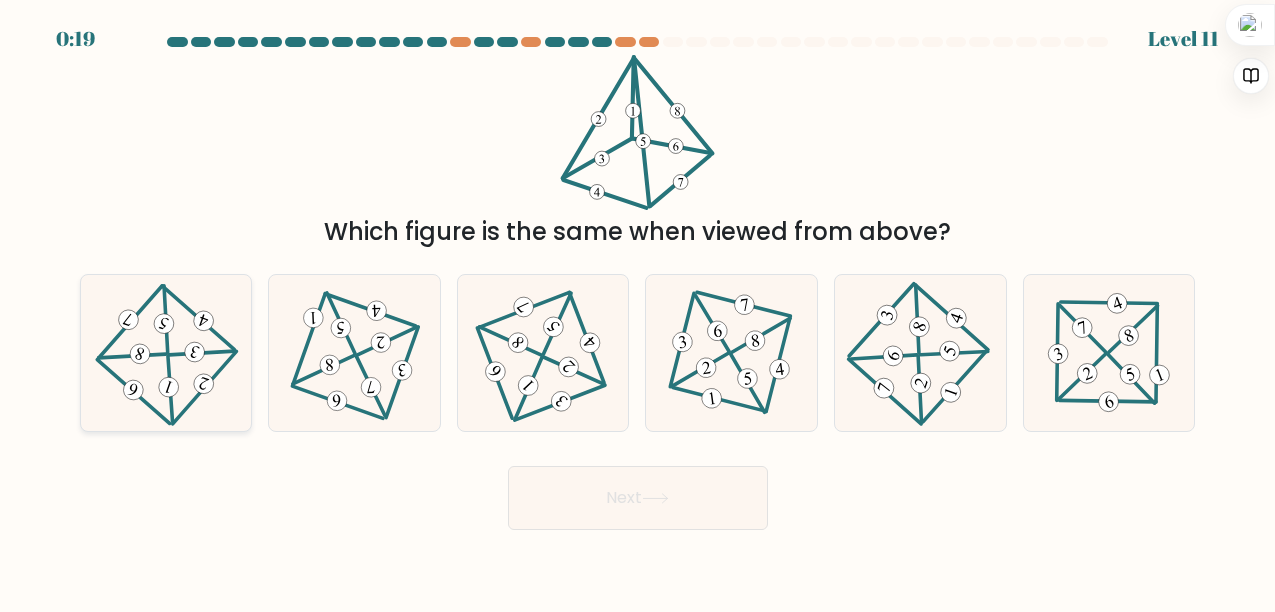 click 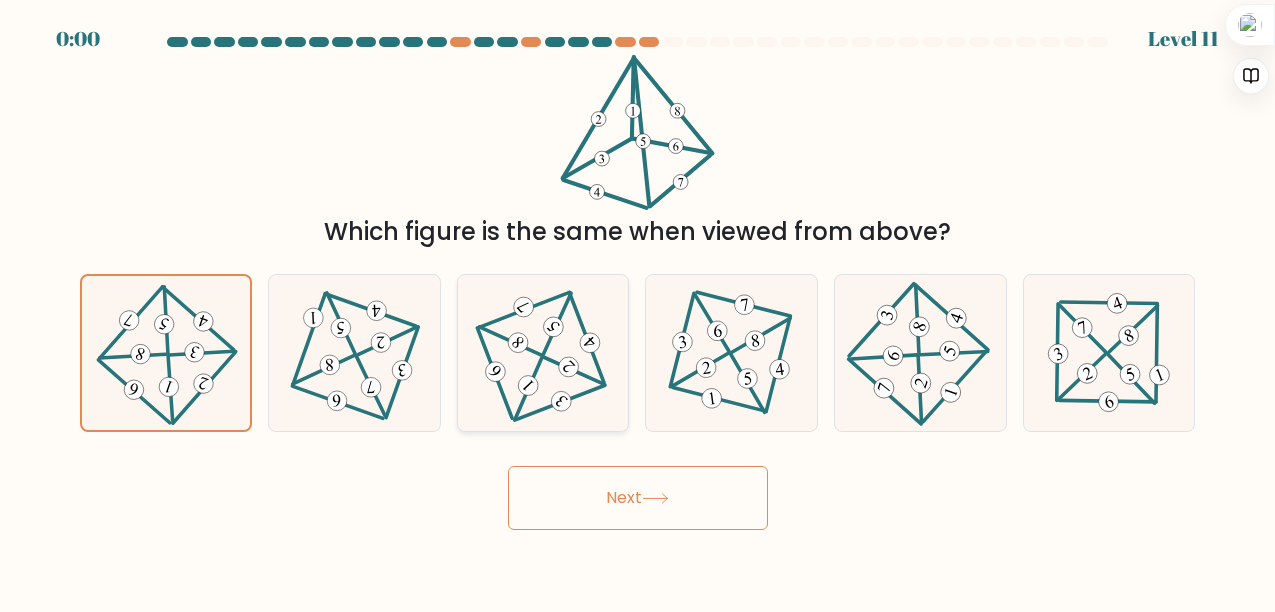 click 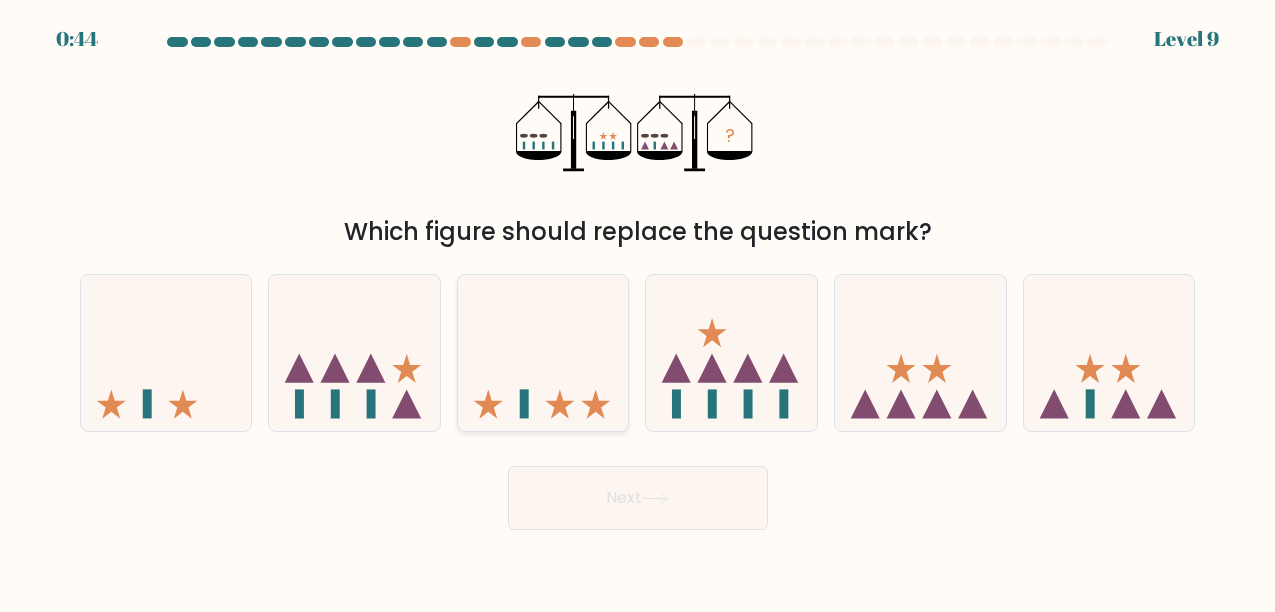 scroll, scrollTop: 0, scrollLeft: 0, axis: both 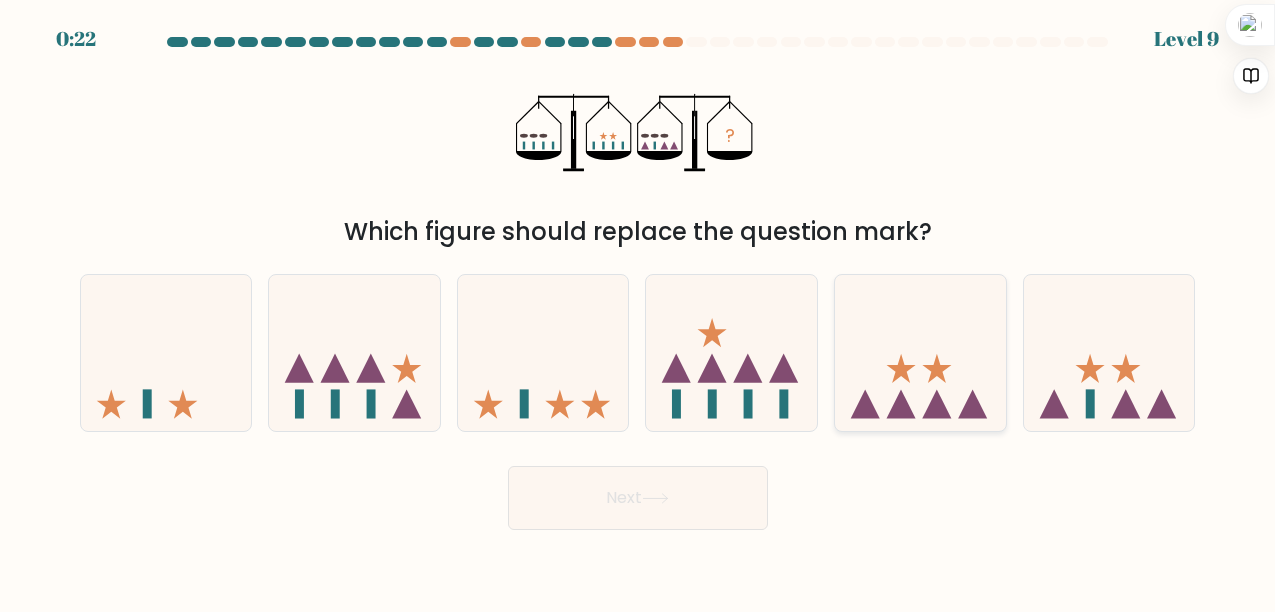 click 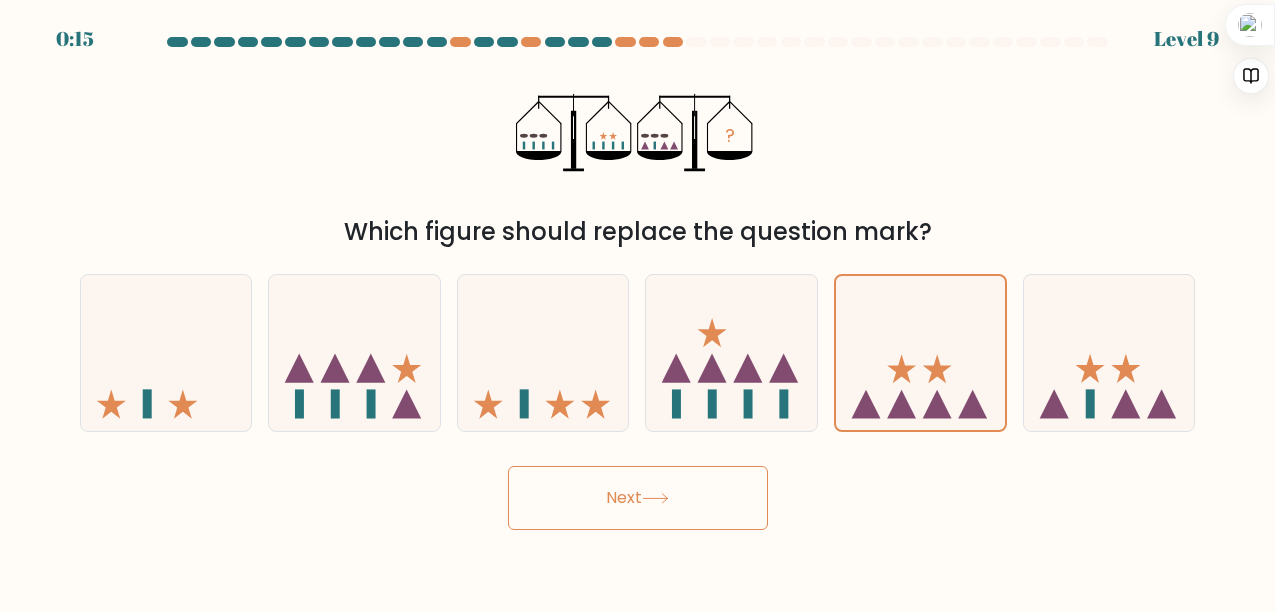 click on "Next" at bounding box center [638, 498] 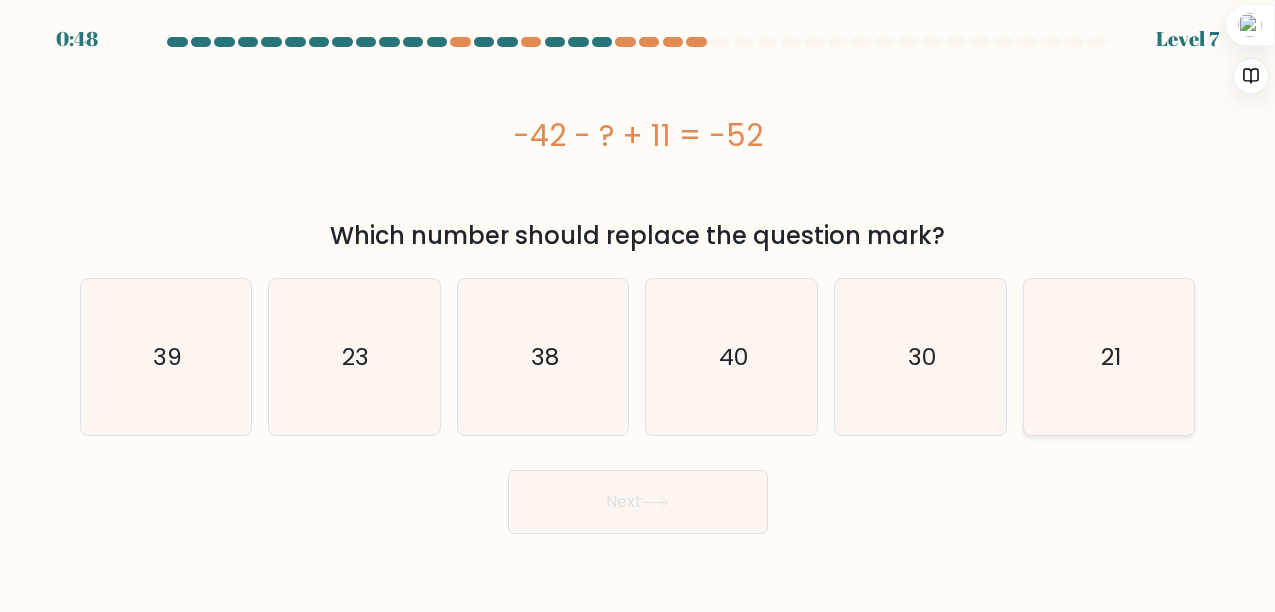 click on "21" 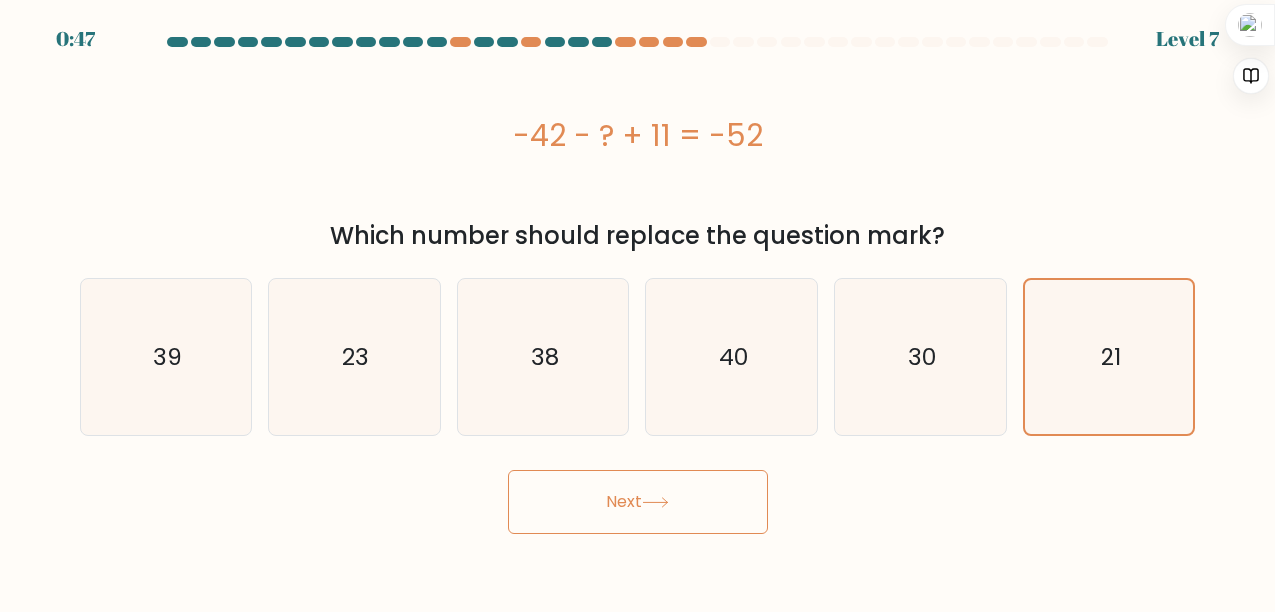 click on "Next" at bounding box center [638, 502] 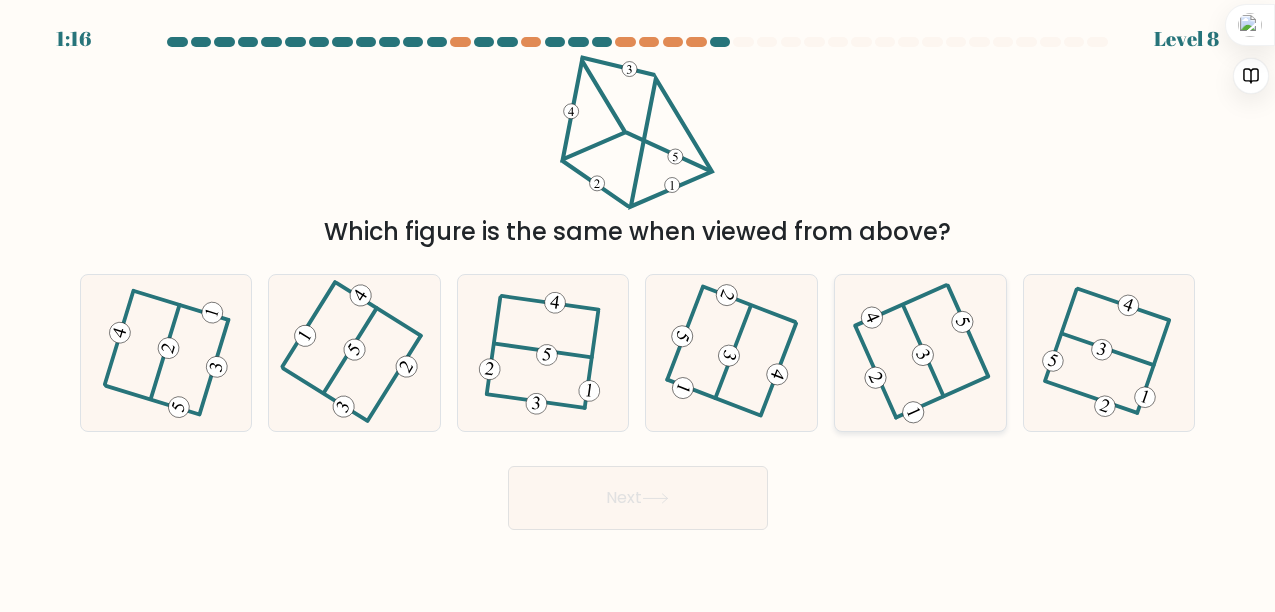 click 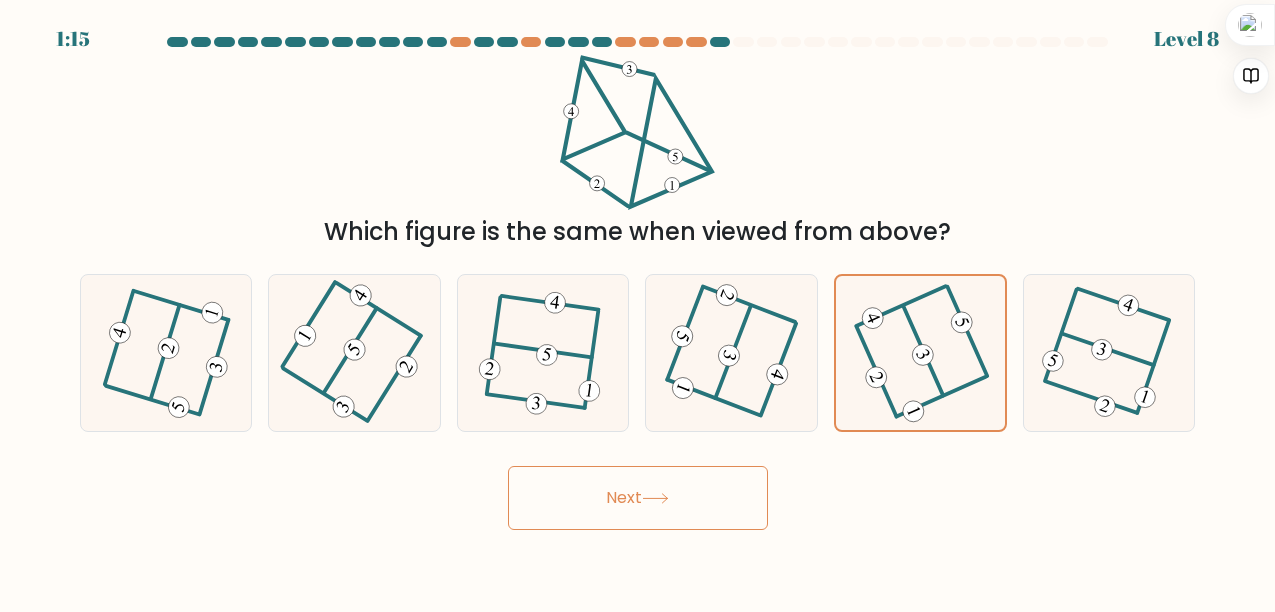 click on "Next" at bounding box center (638, 498) 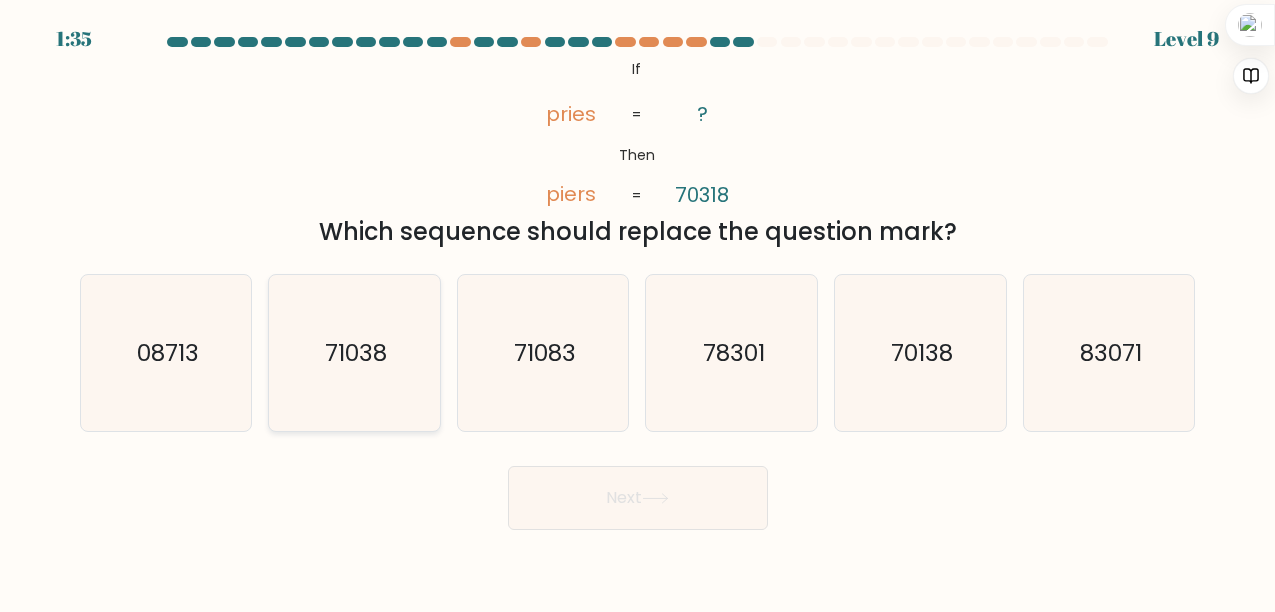 click on "71038" 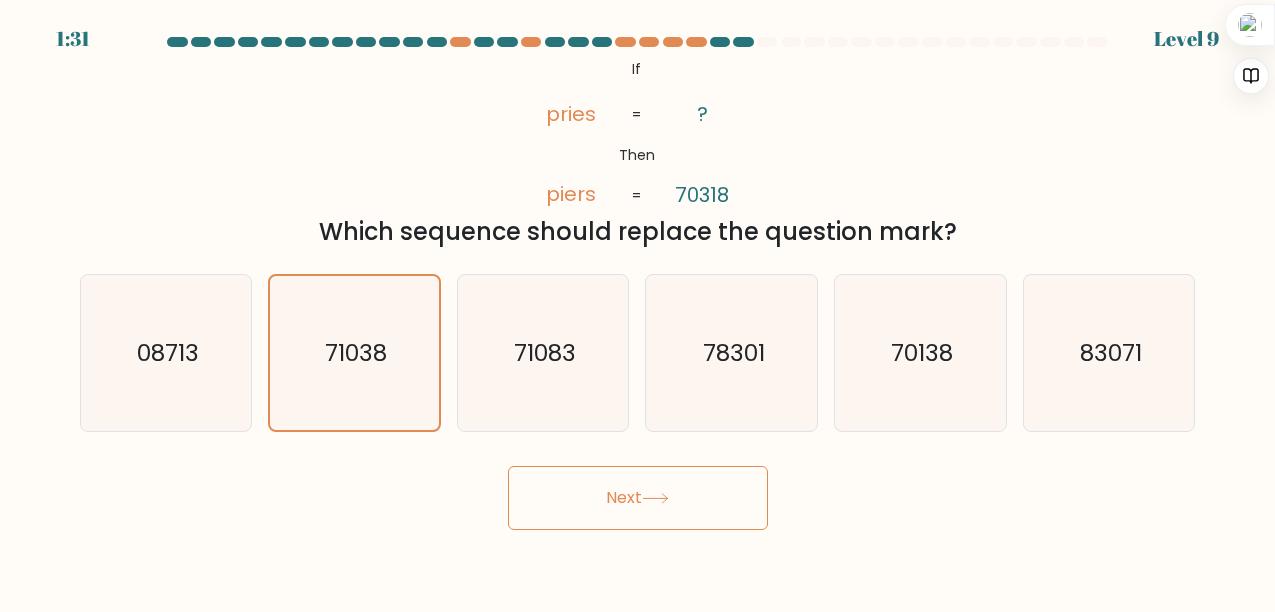 click on "Next" at bounding box center (638, 498) 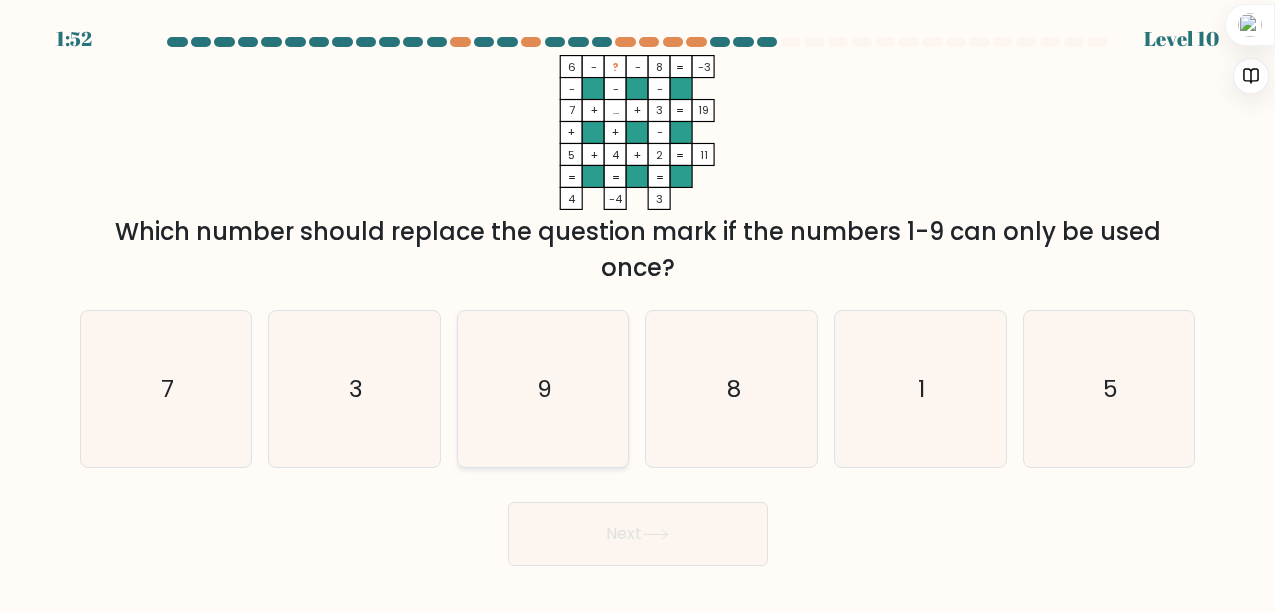 click on "9" 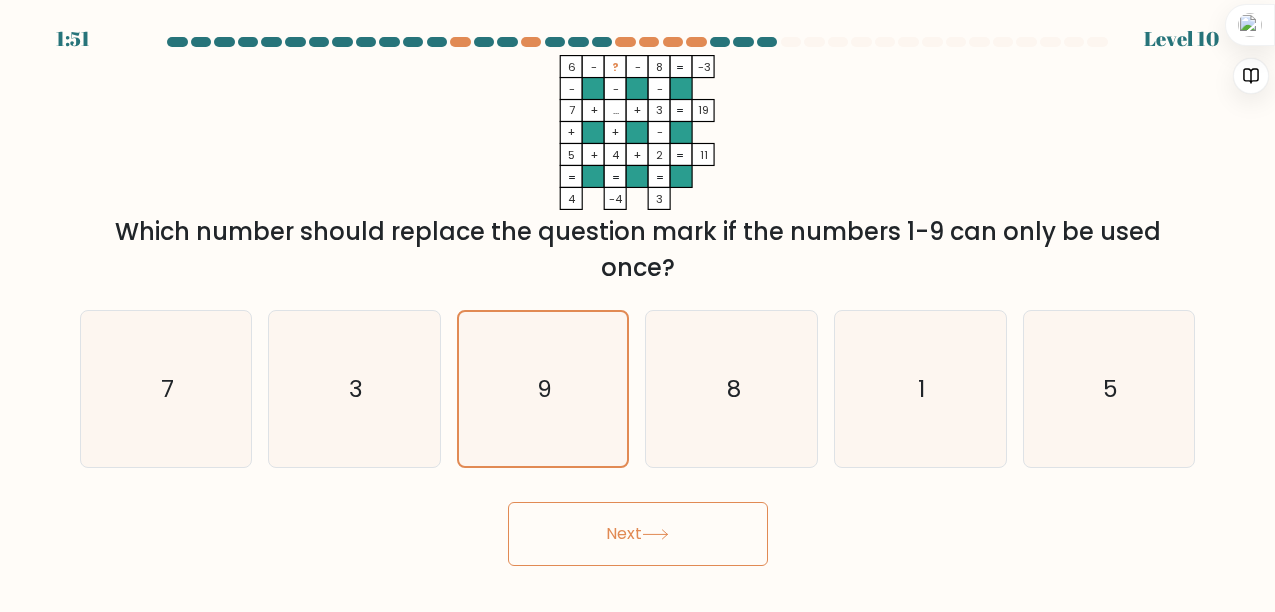 click on "Next" at bounding box center (638, 534) 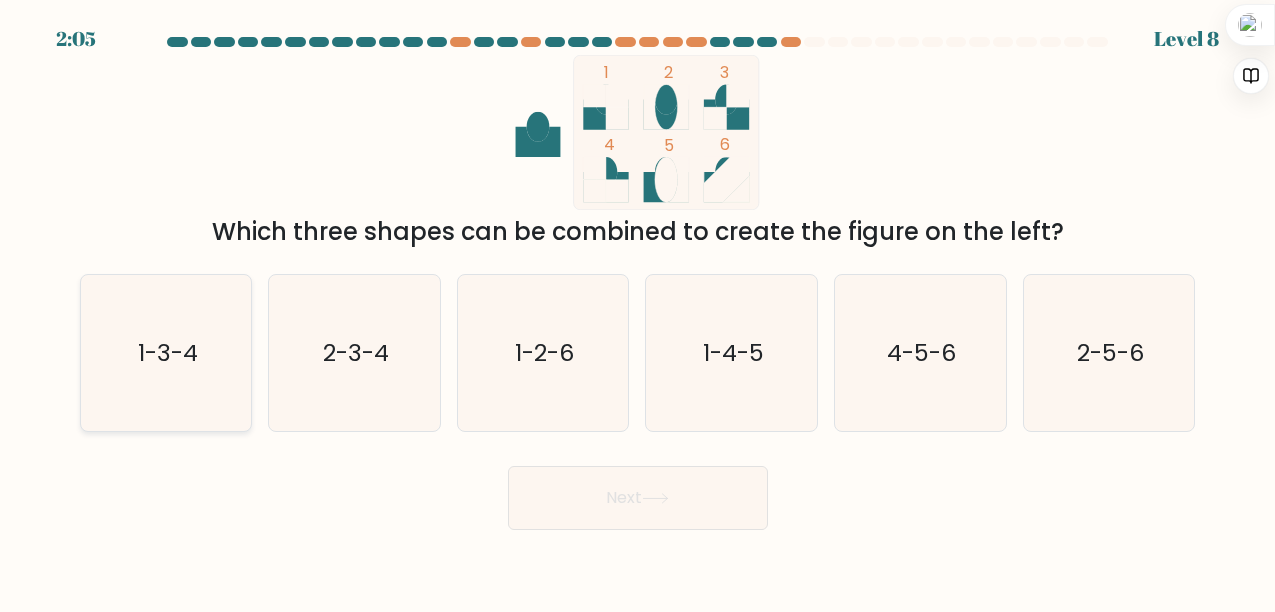 click on "1-3-4" 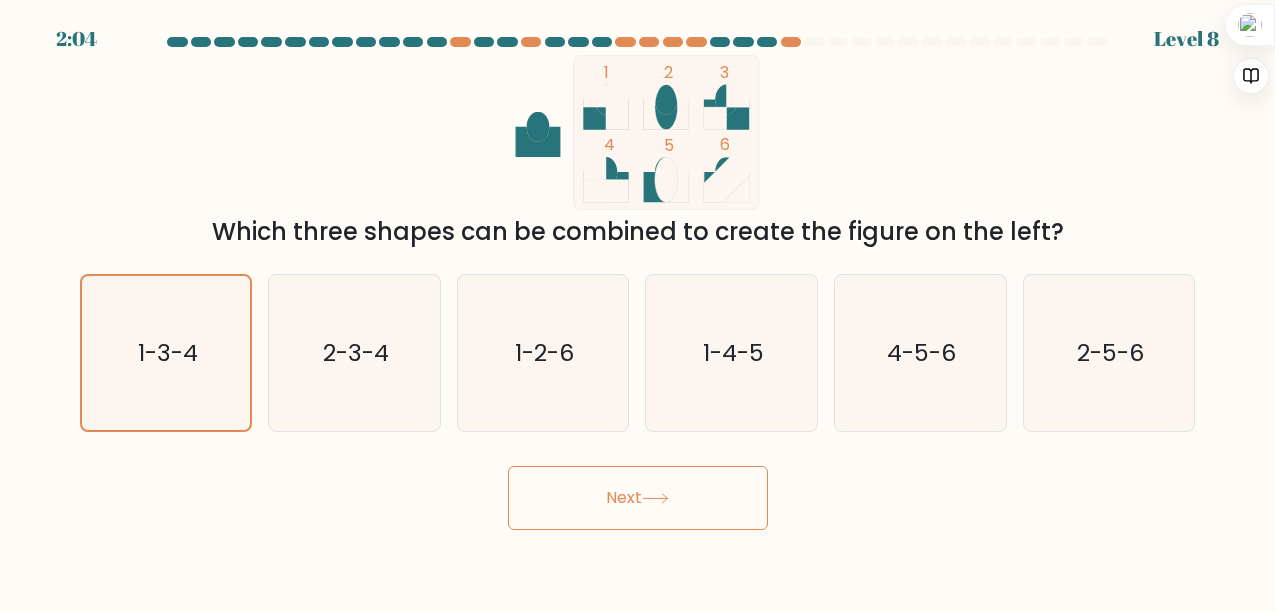 click on "Next" at bounding box center [638, 498] 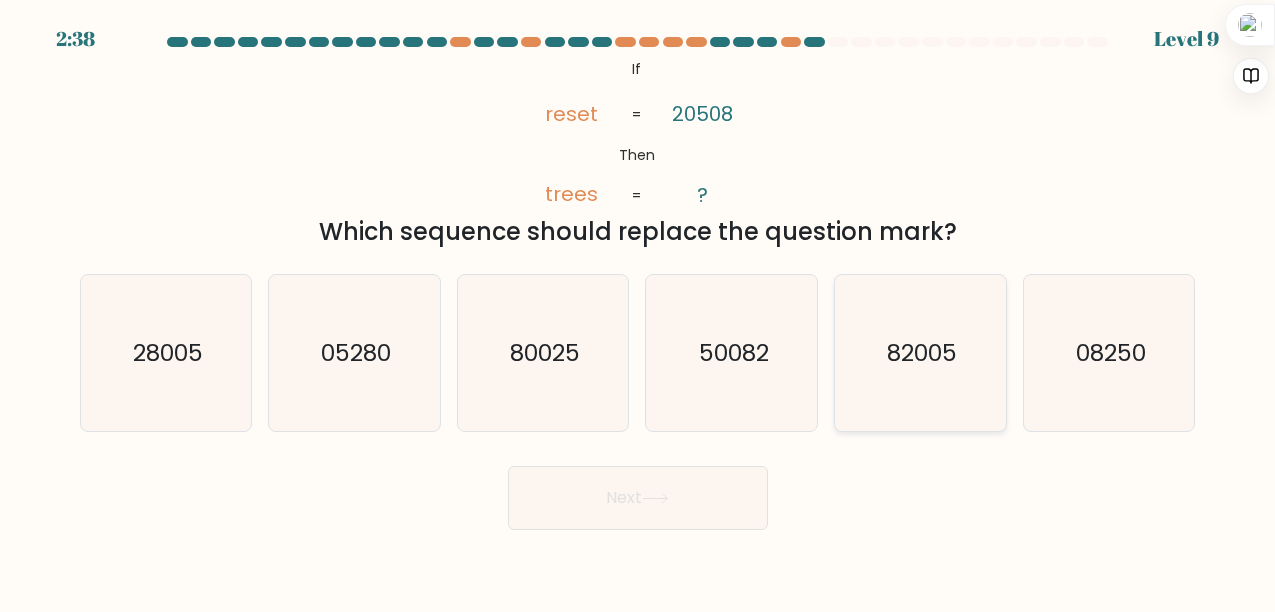 click on "82005" 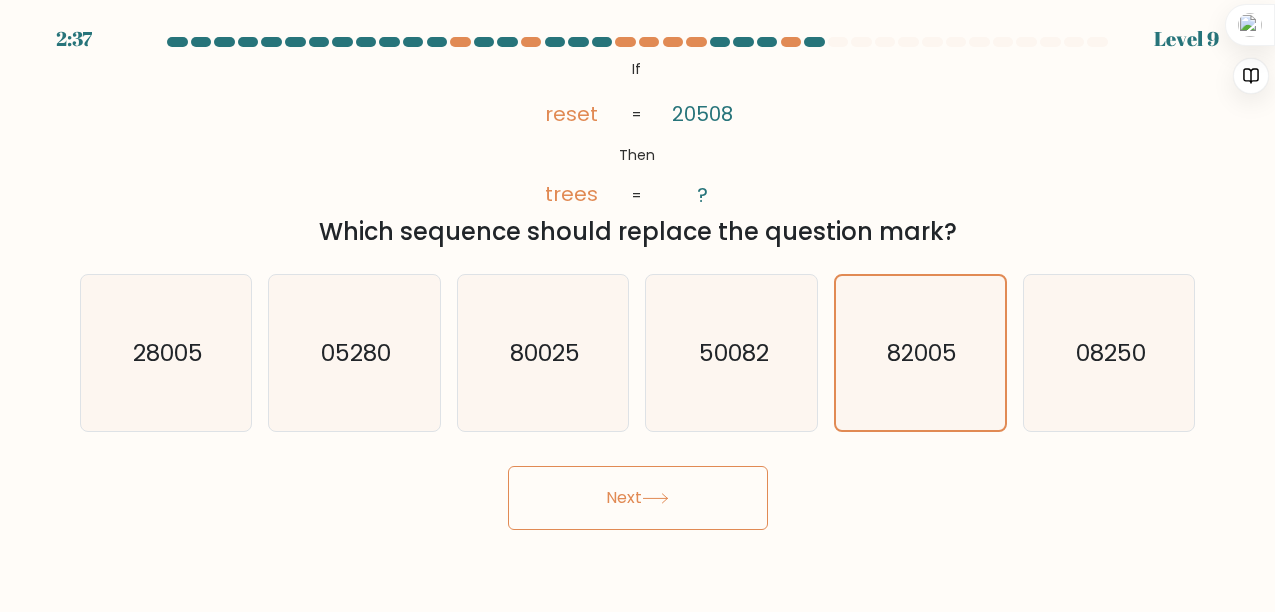 click on "Next" at bounding box center (638, 498) 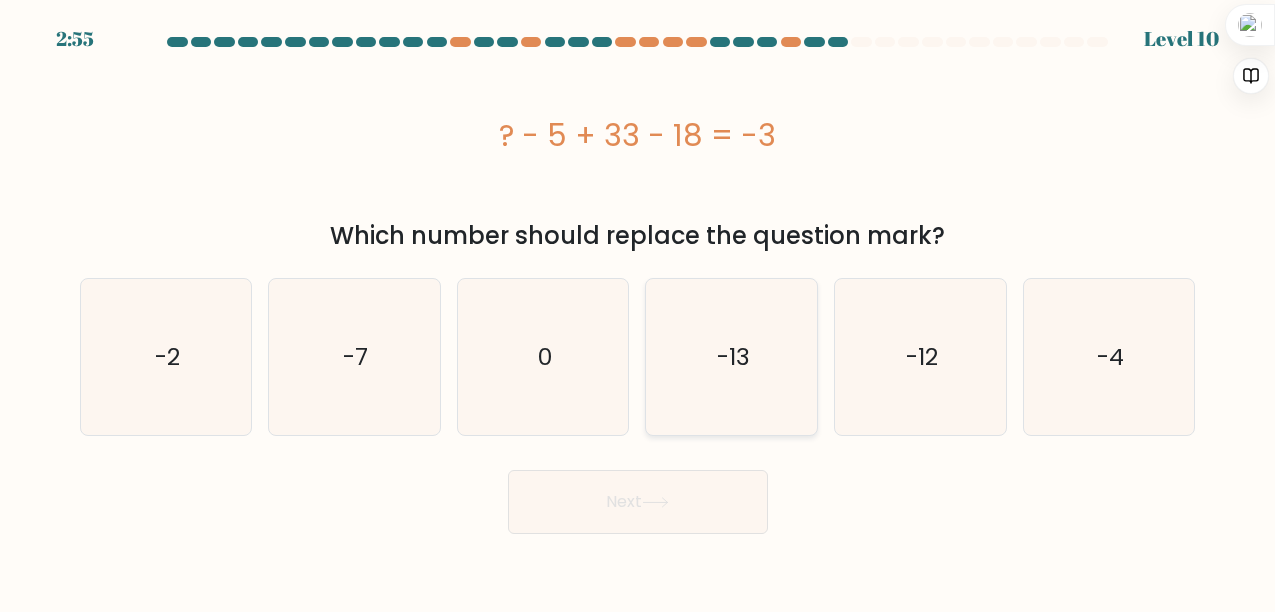 click on "-13" 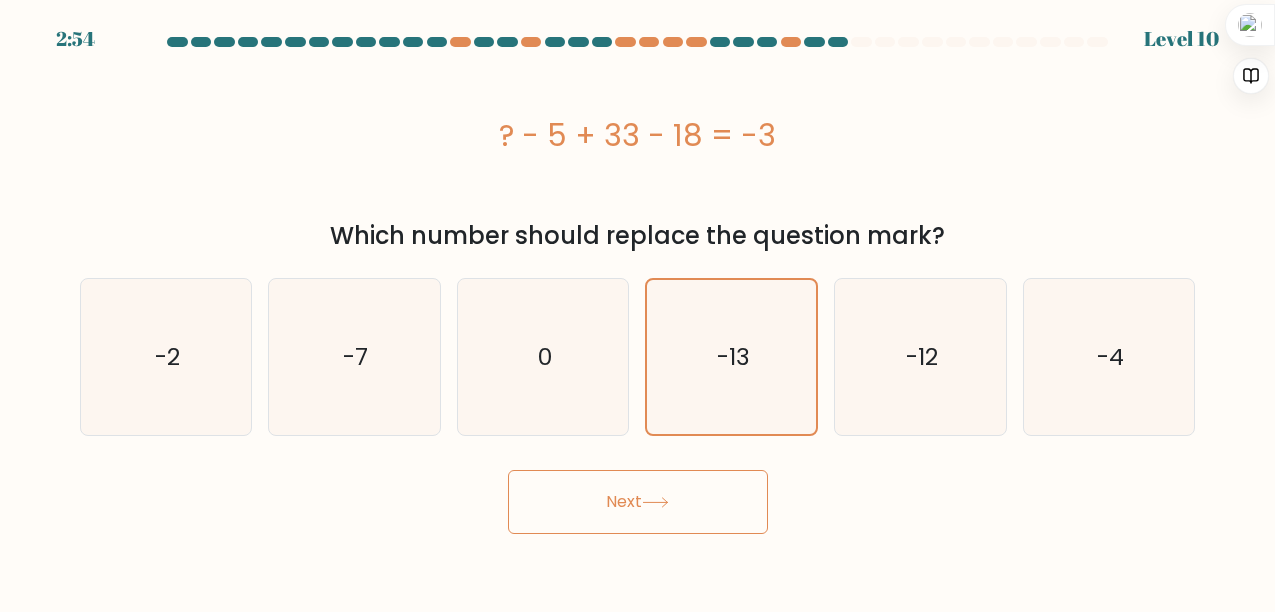click on "Next" at bounding box center [638, 502] 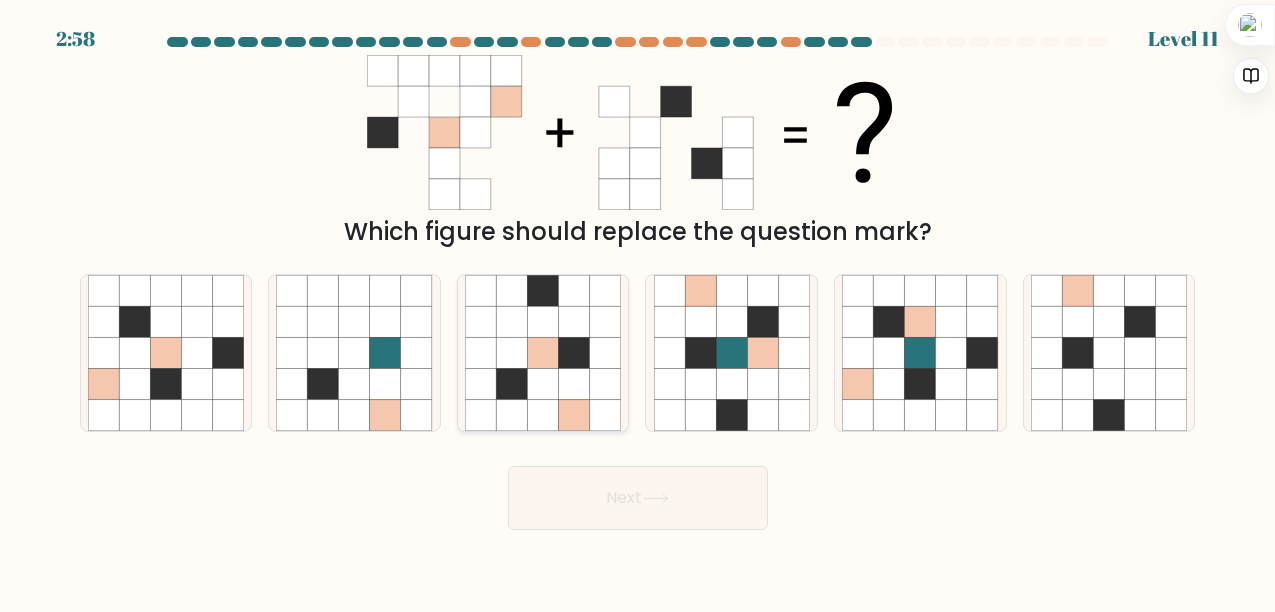 click 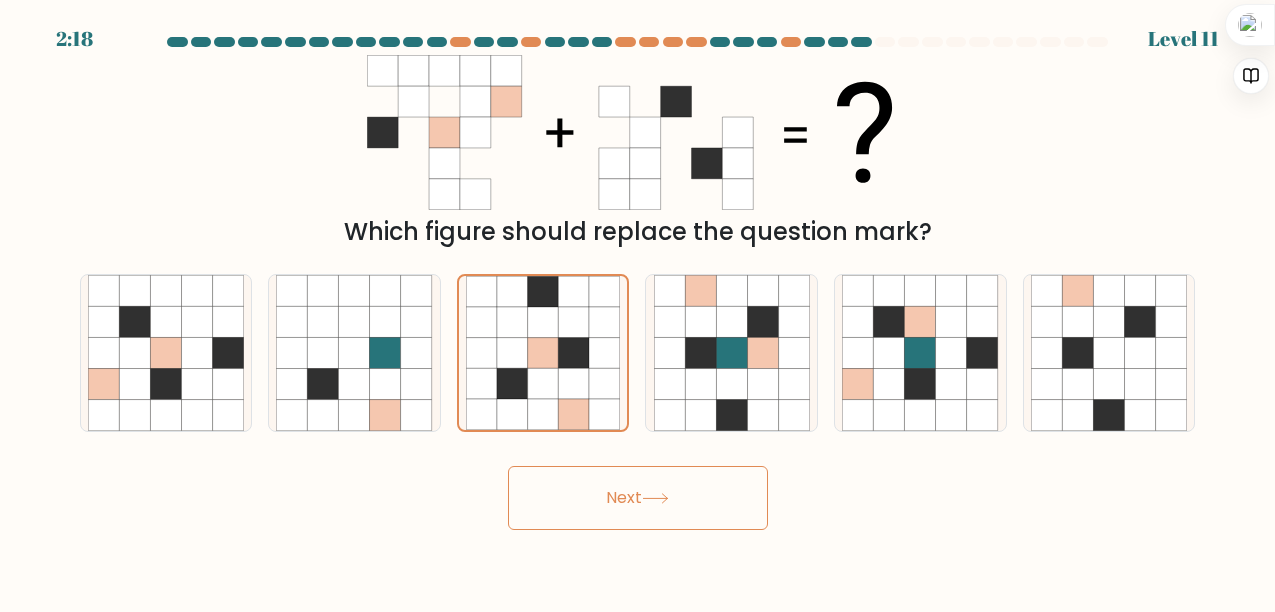 click on "Next" at bounding box center (638, 498) 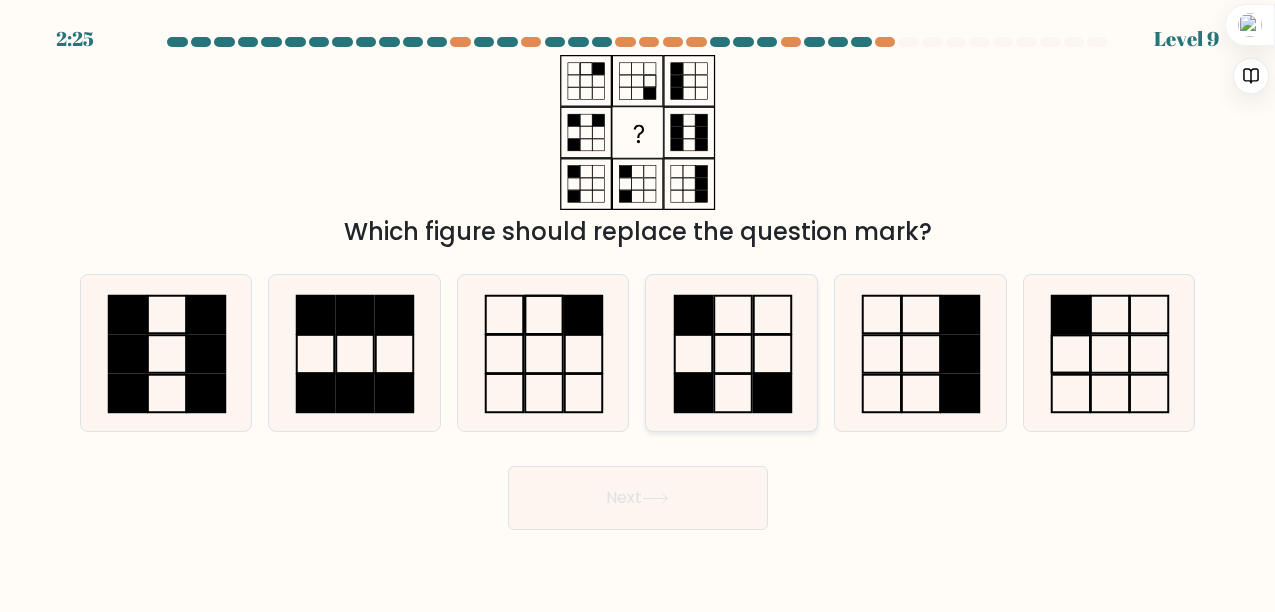 click 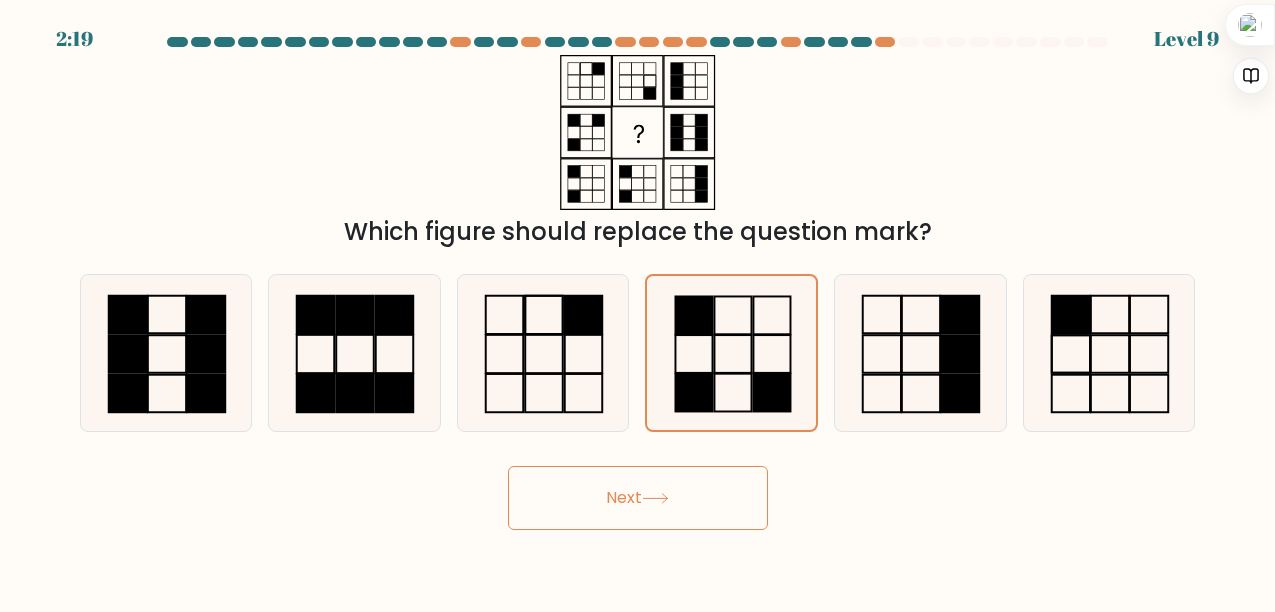 click on "Next" at bounding box center (638, 498) 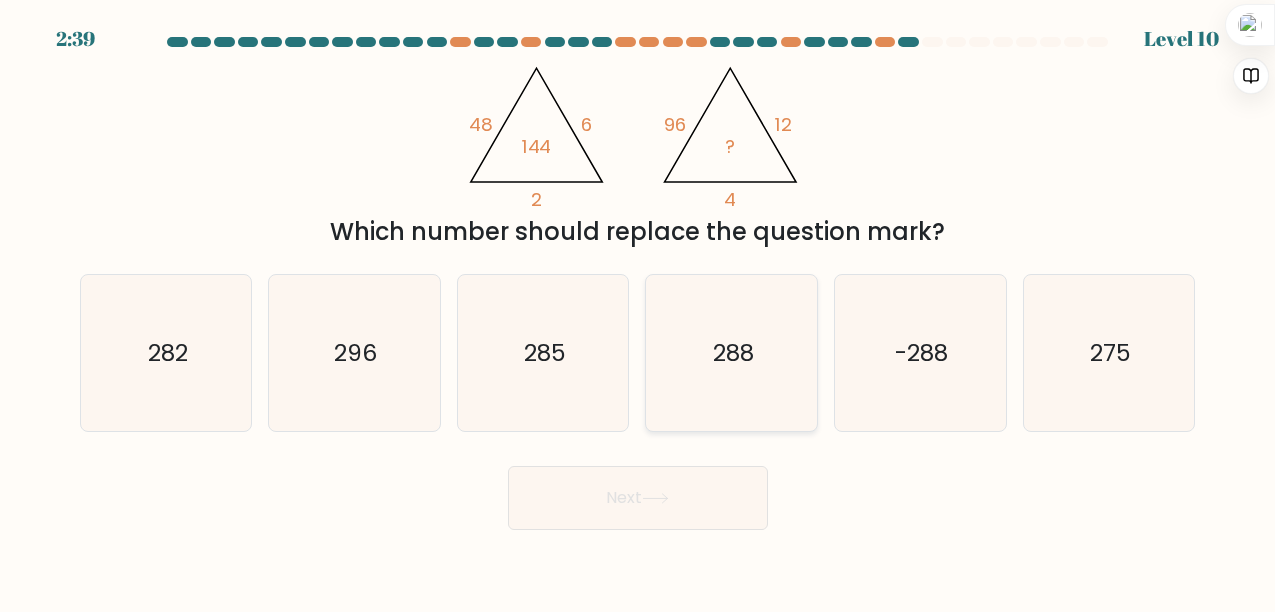 click on "288" 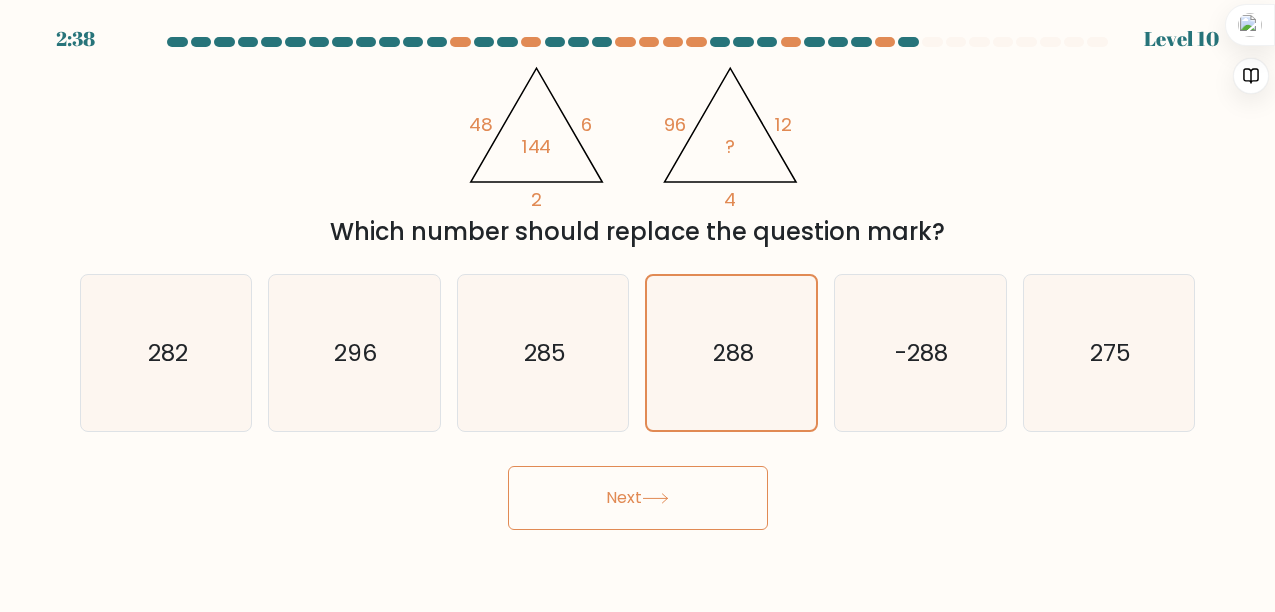 click on "Next" at bounding box center [638, 498] 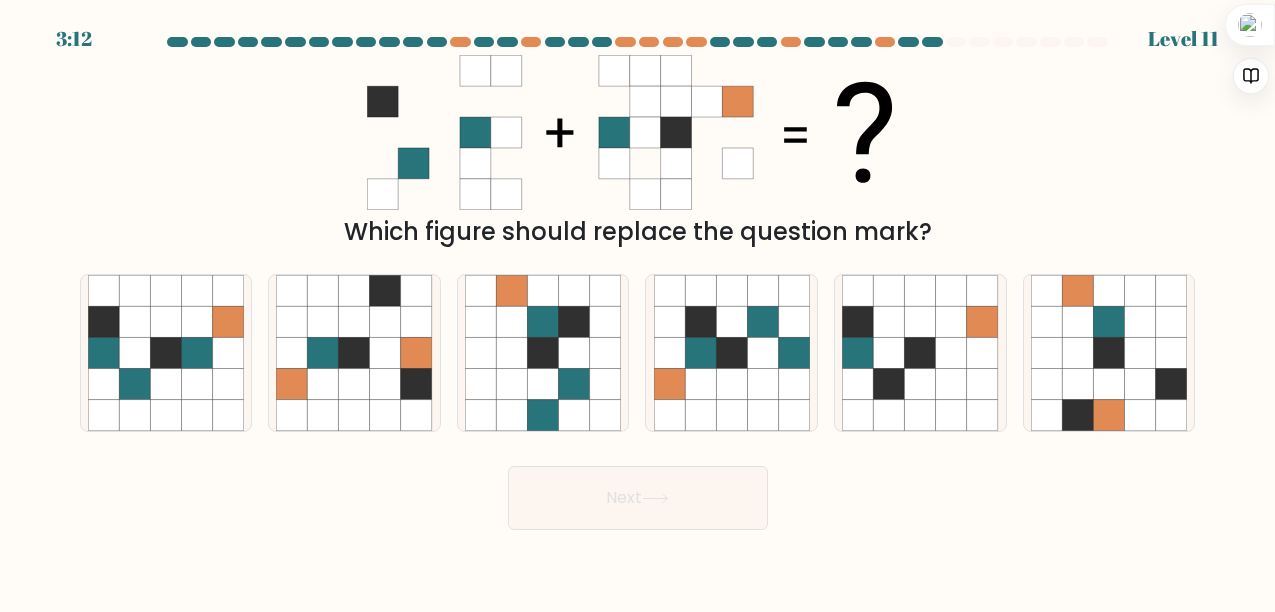 click on "Which figure should replace the question mark?" at bounding box center [638, 152] 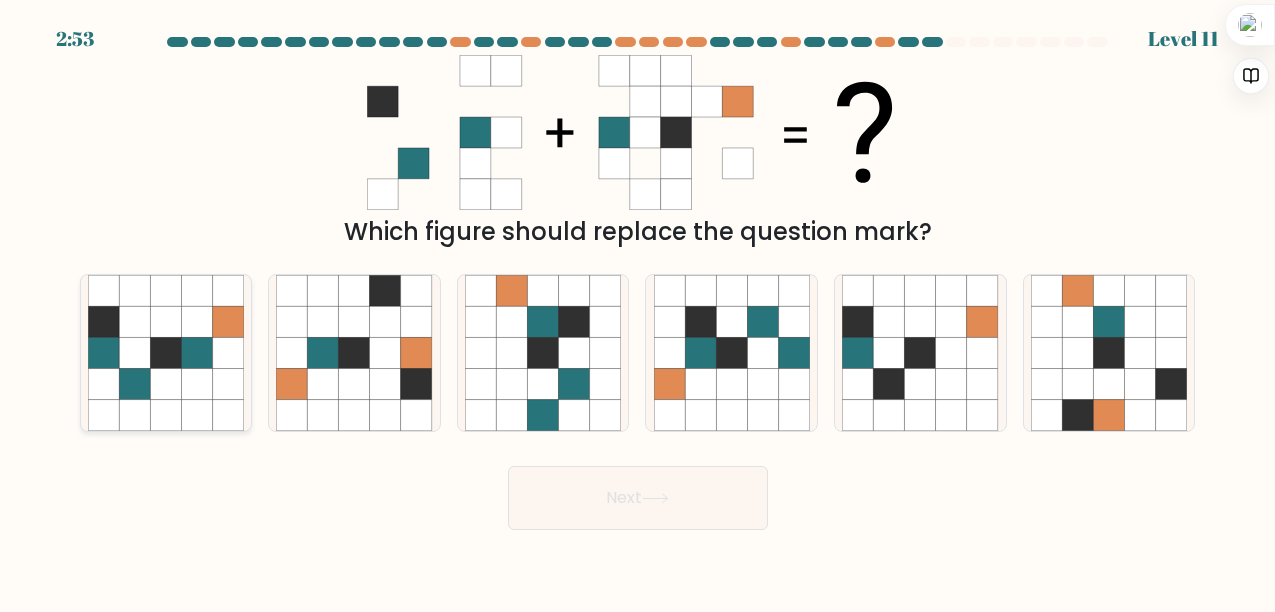 click 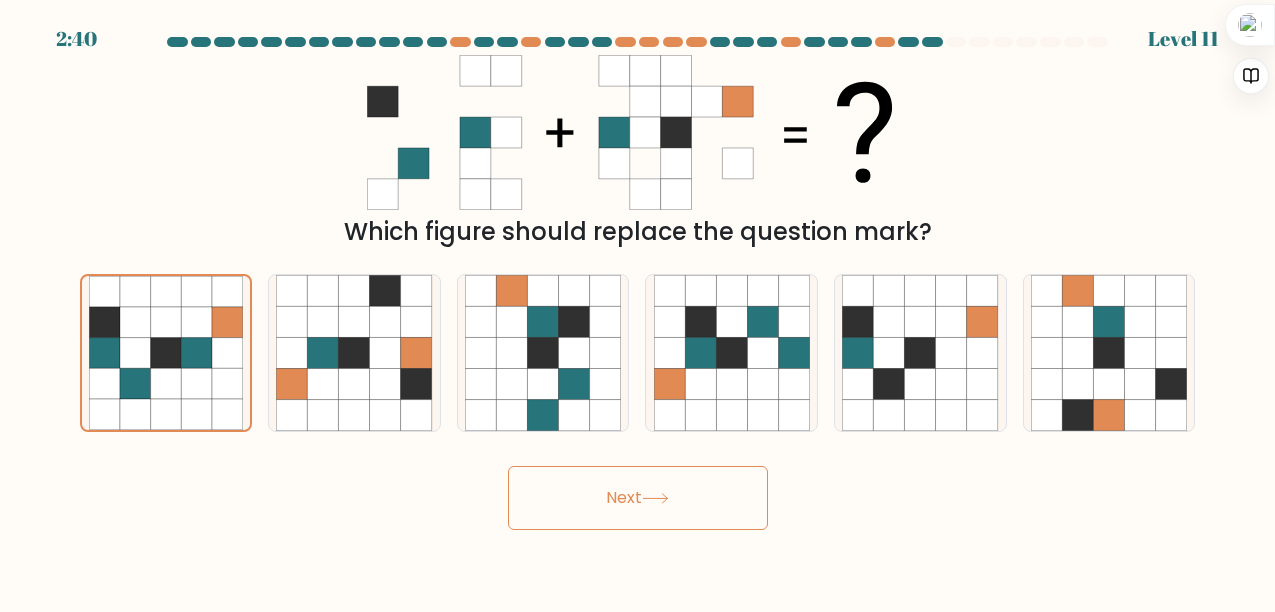 click on "Next" at bounding box center (638, 498) 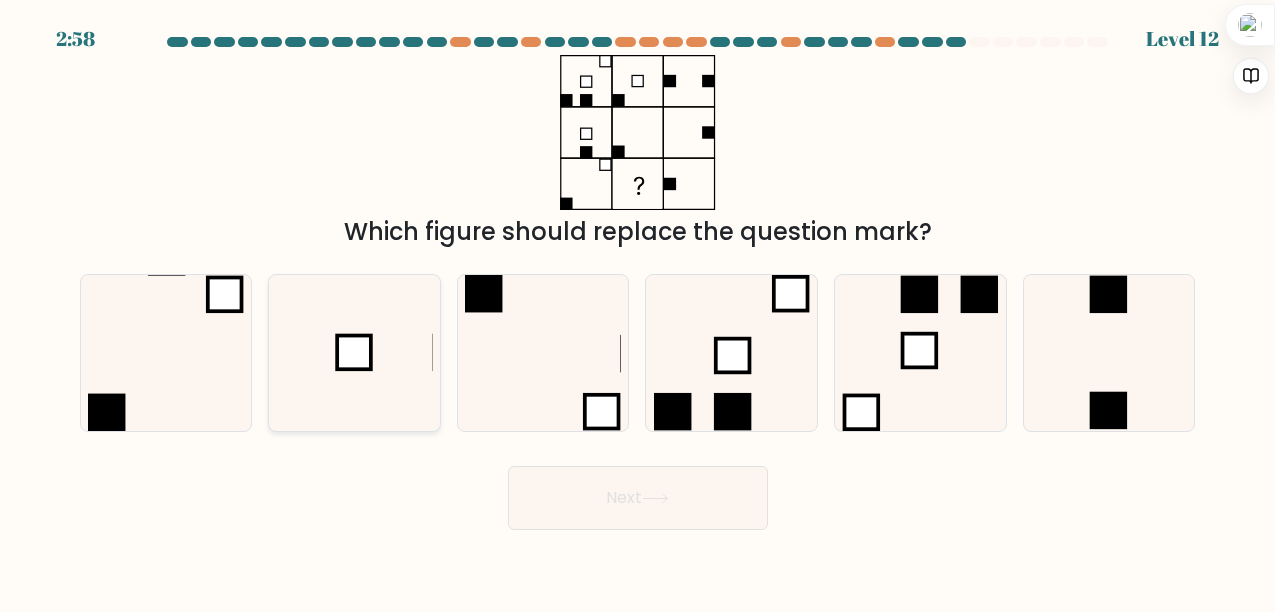 click 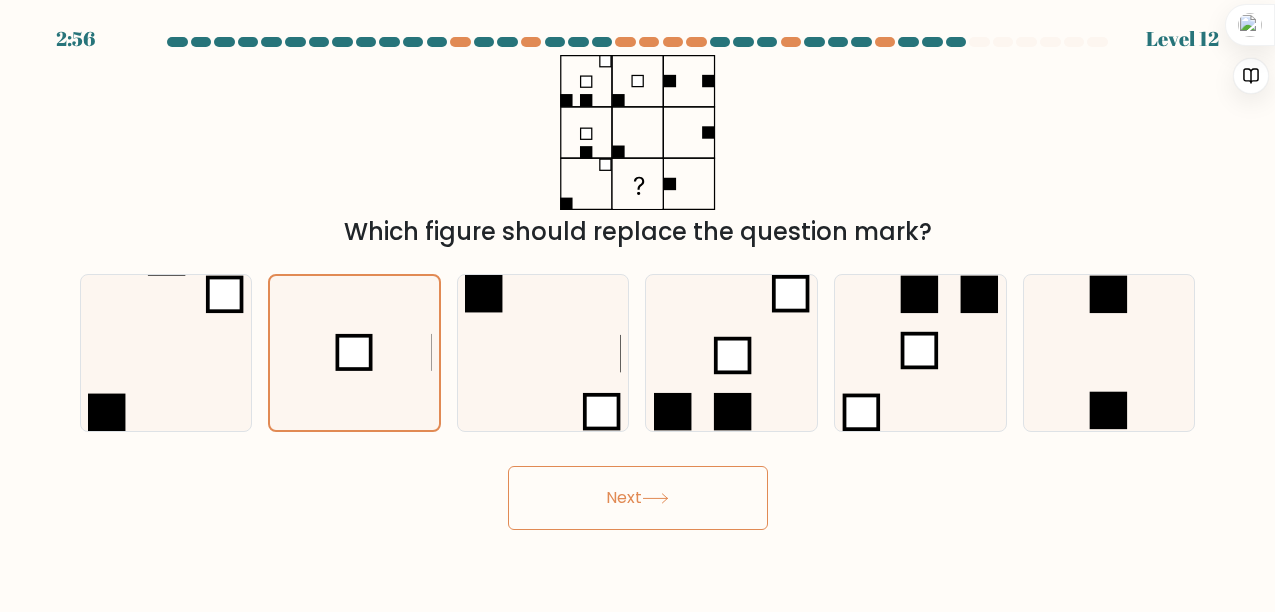 click on "Next" at bounding box center [638, 498] 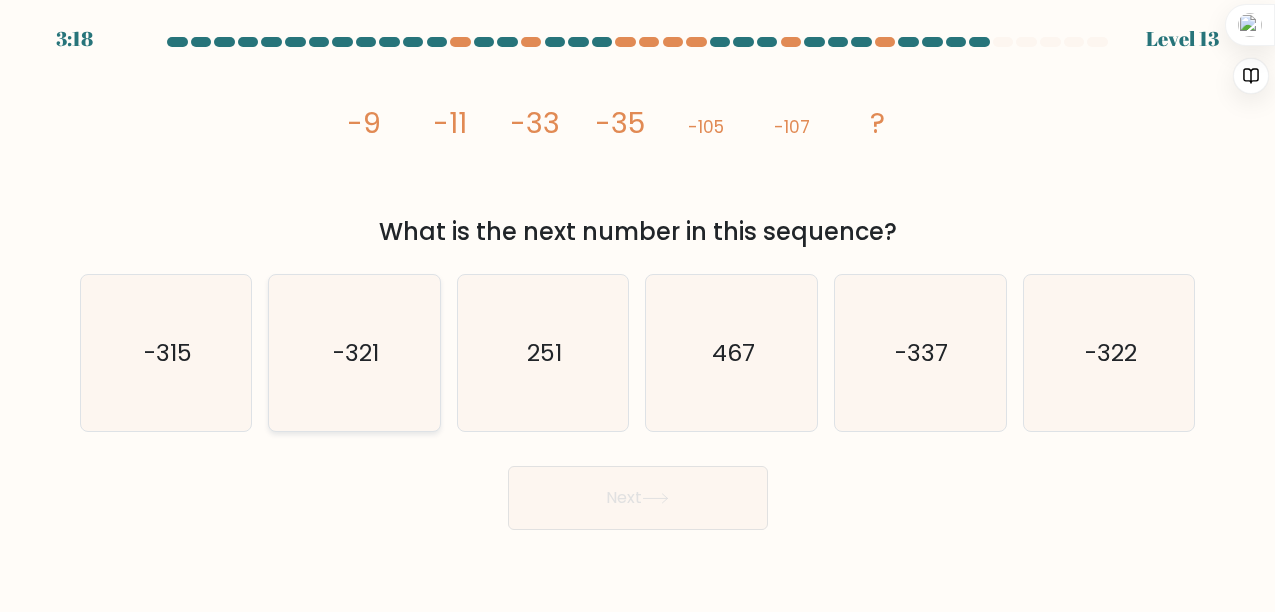 click on "-321" 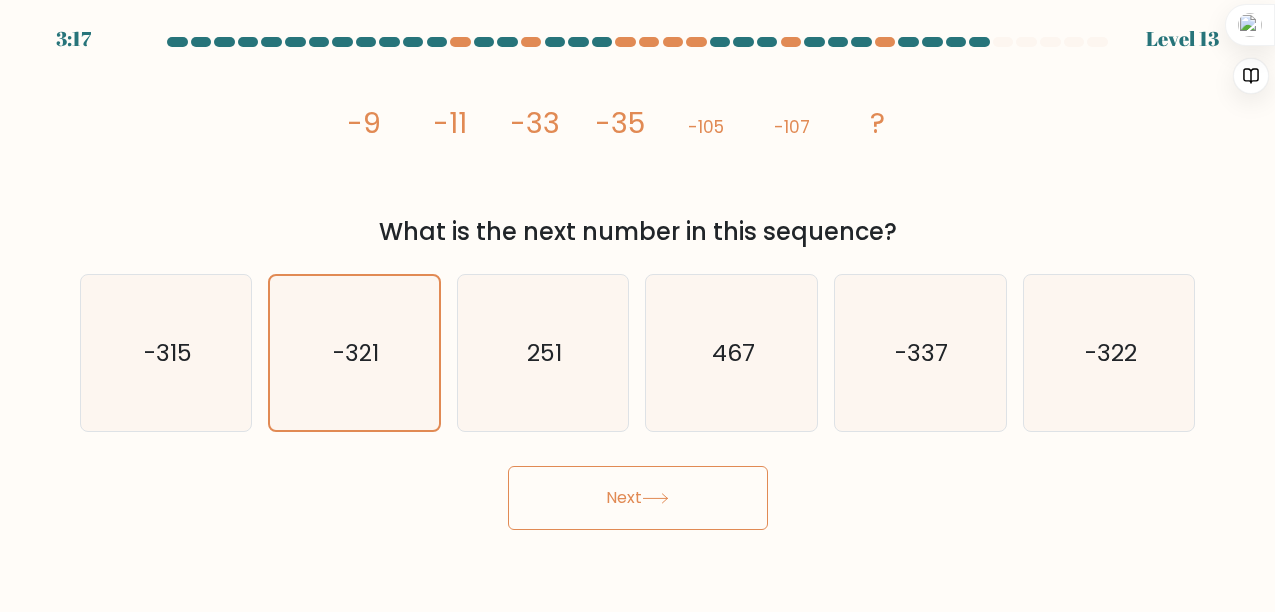 click 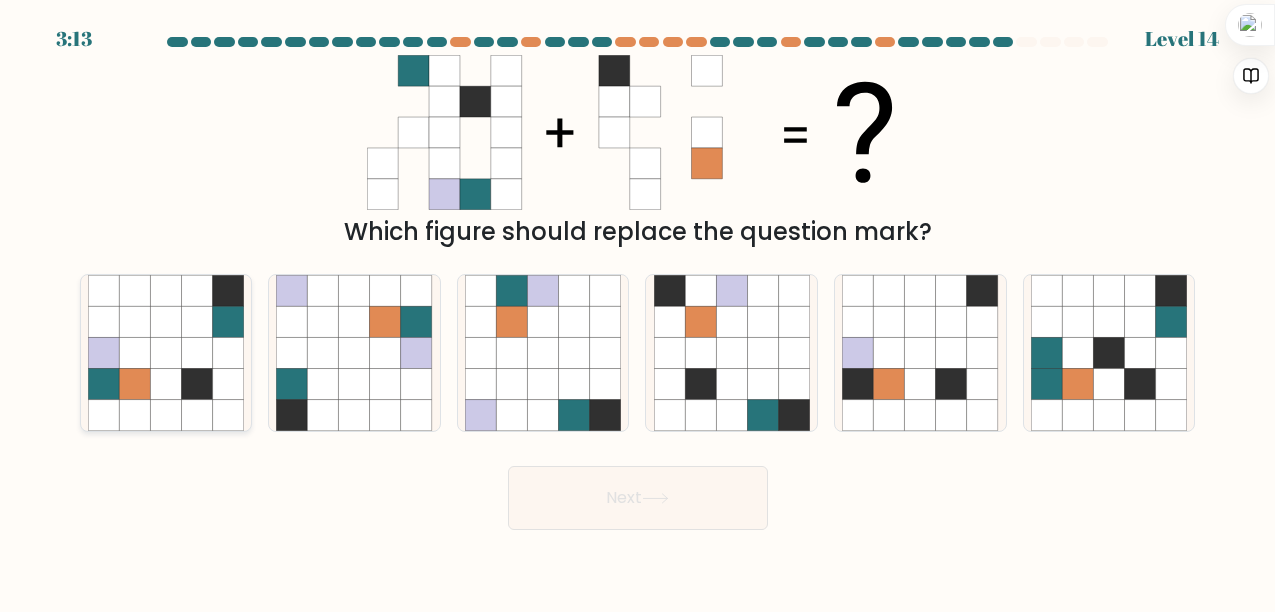 click 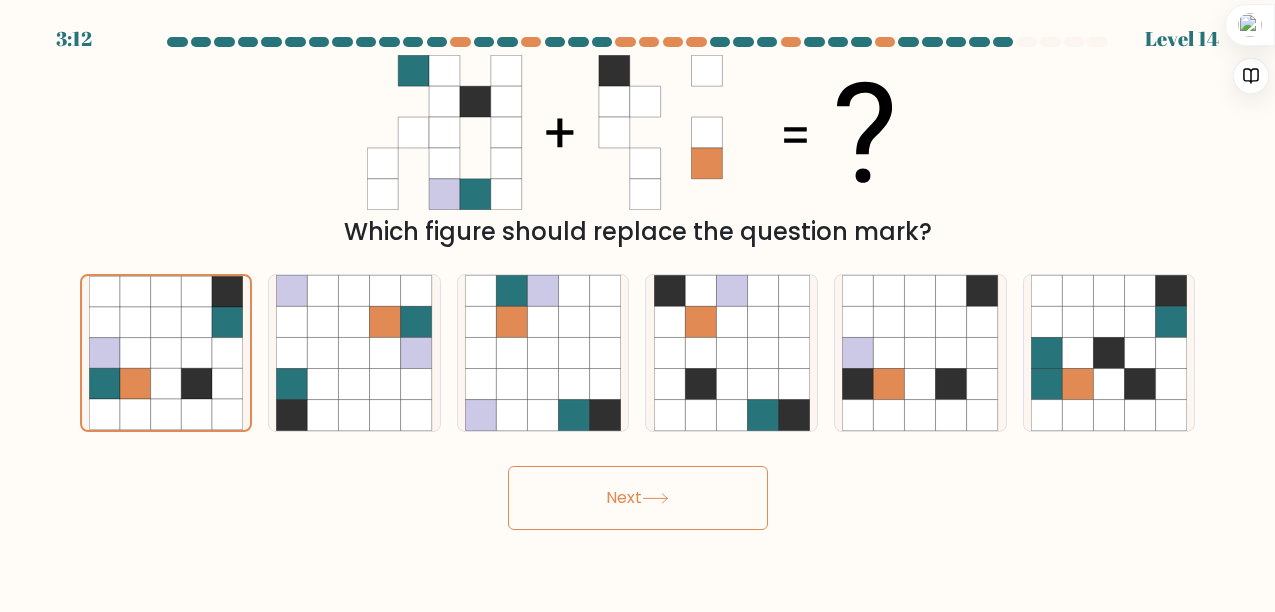 click on "Next" at bounding box center [638, 498] 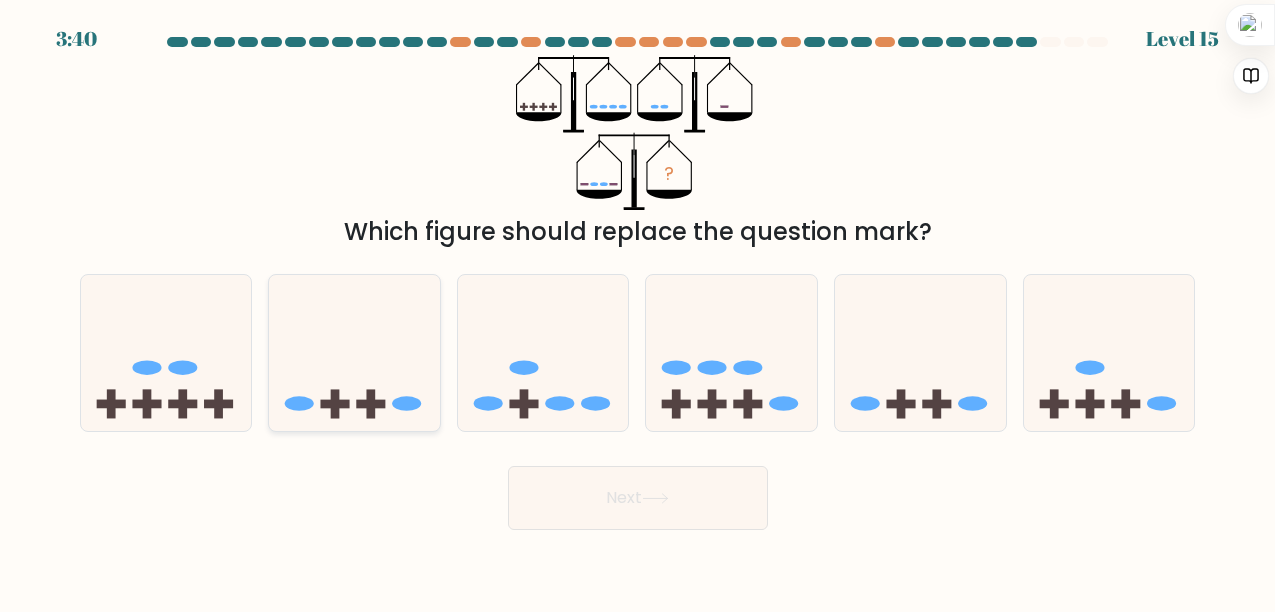 click 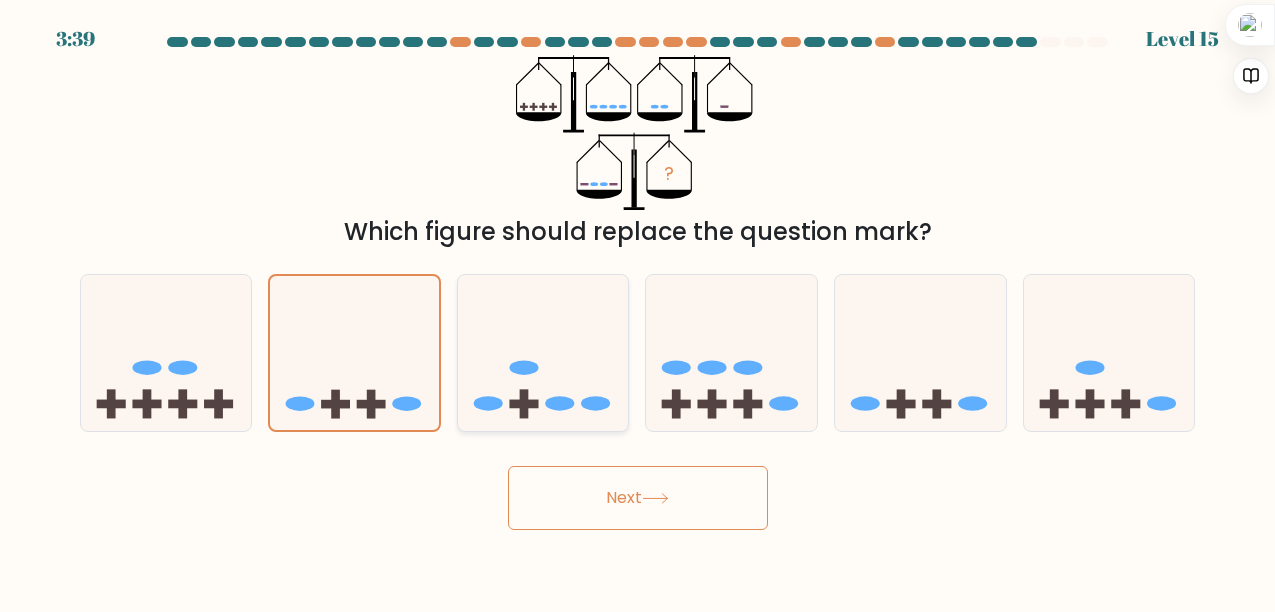 click 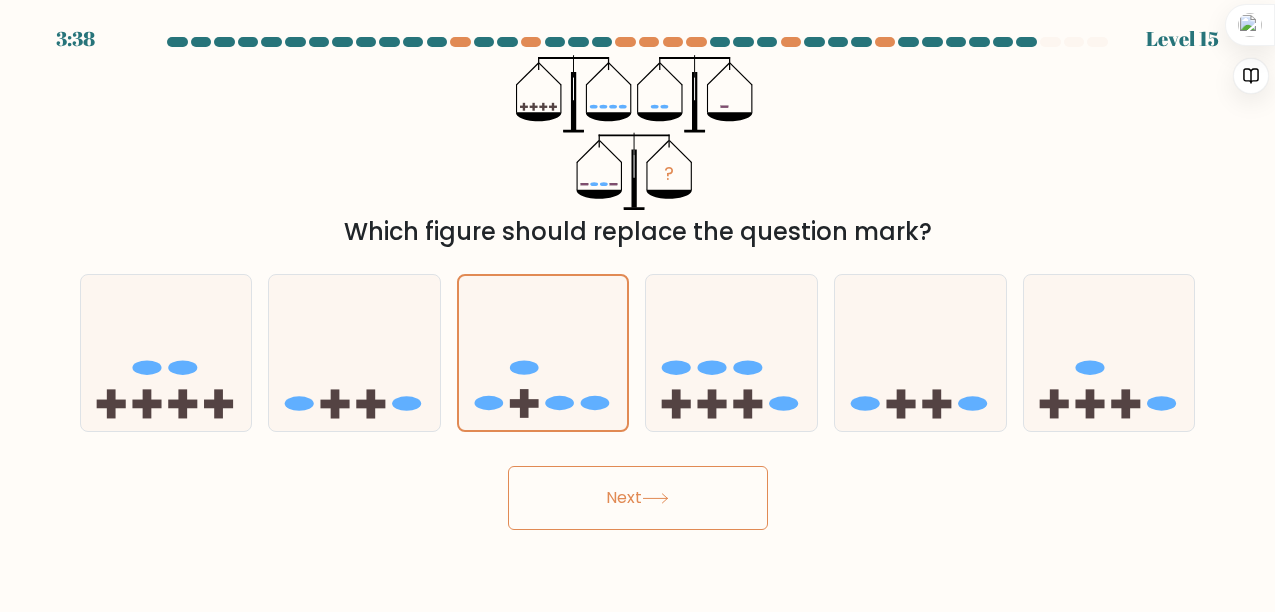 click on "Next" at bounding box center (638, 498) 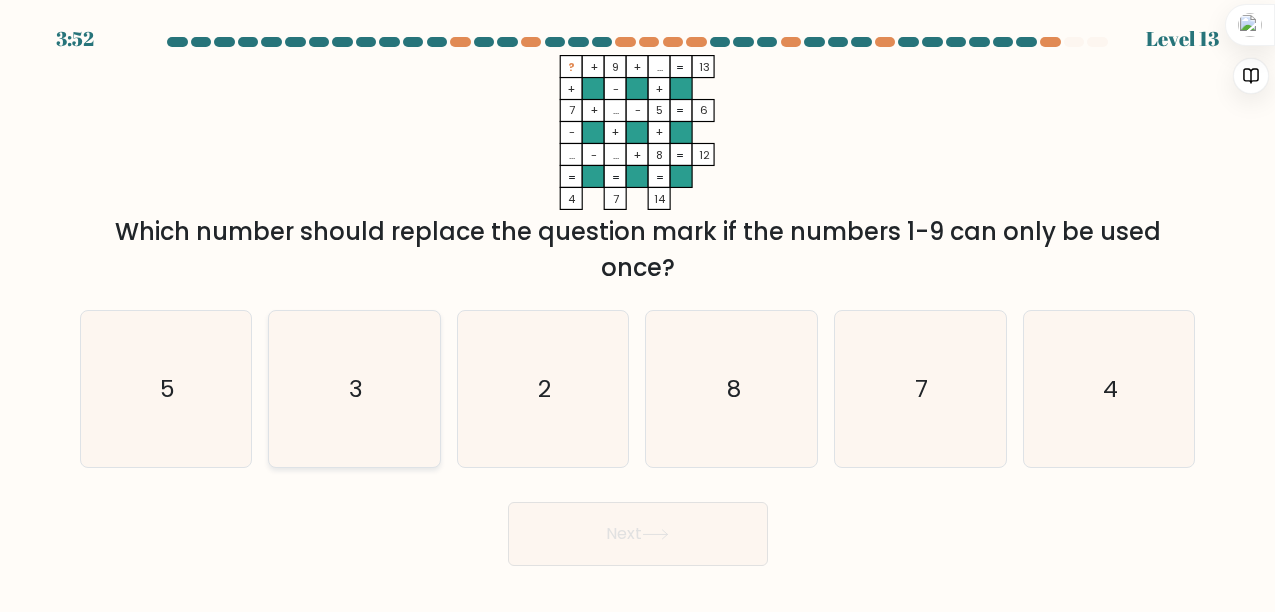 click on "3" 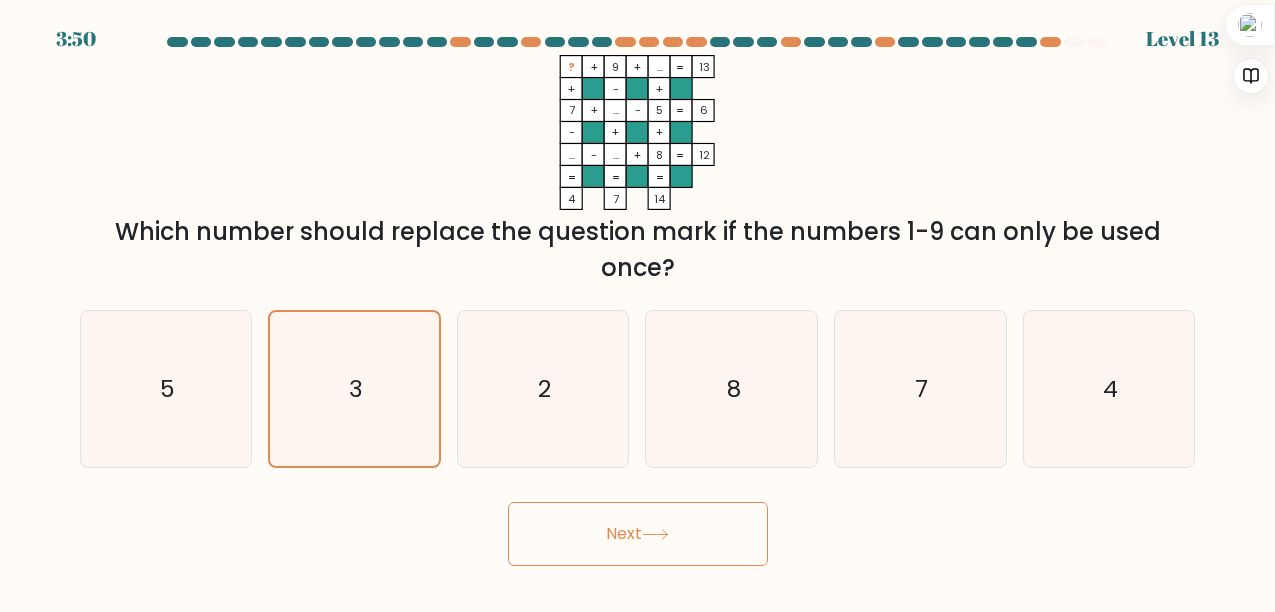 click on "Next" at bounding box center (638, 534) 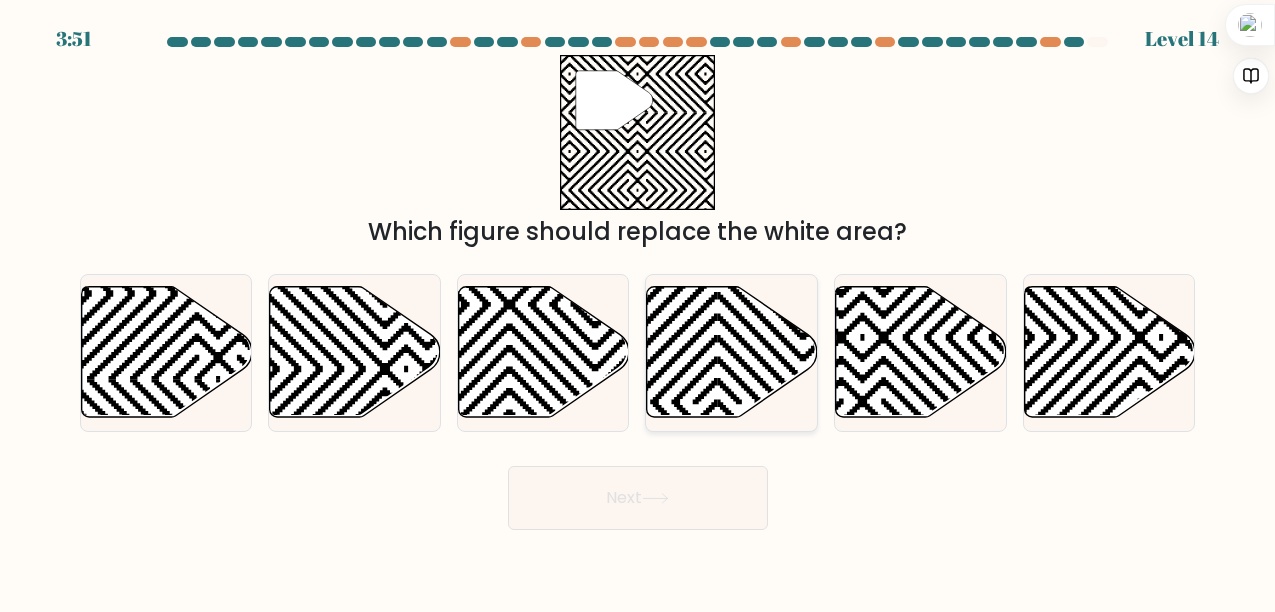 click 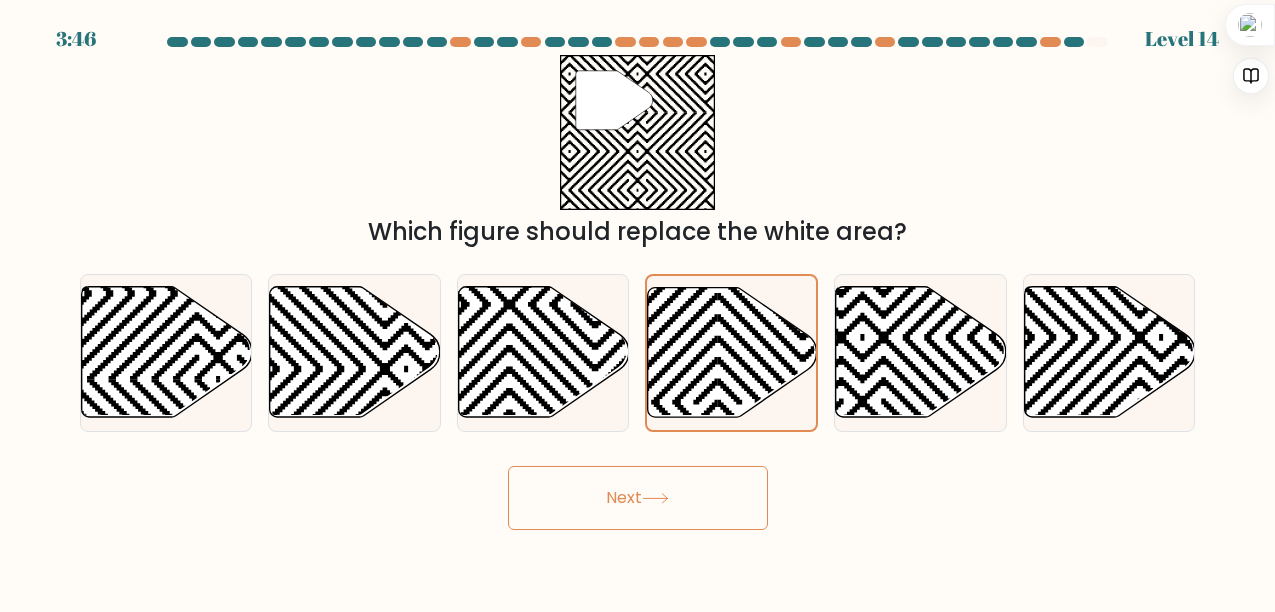 click on "Next" at bounding box center [638, 498] 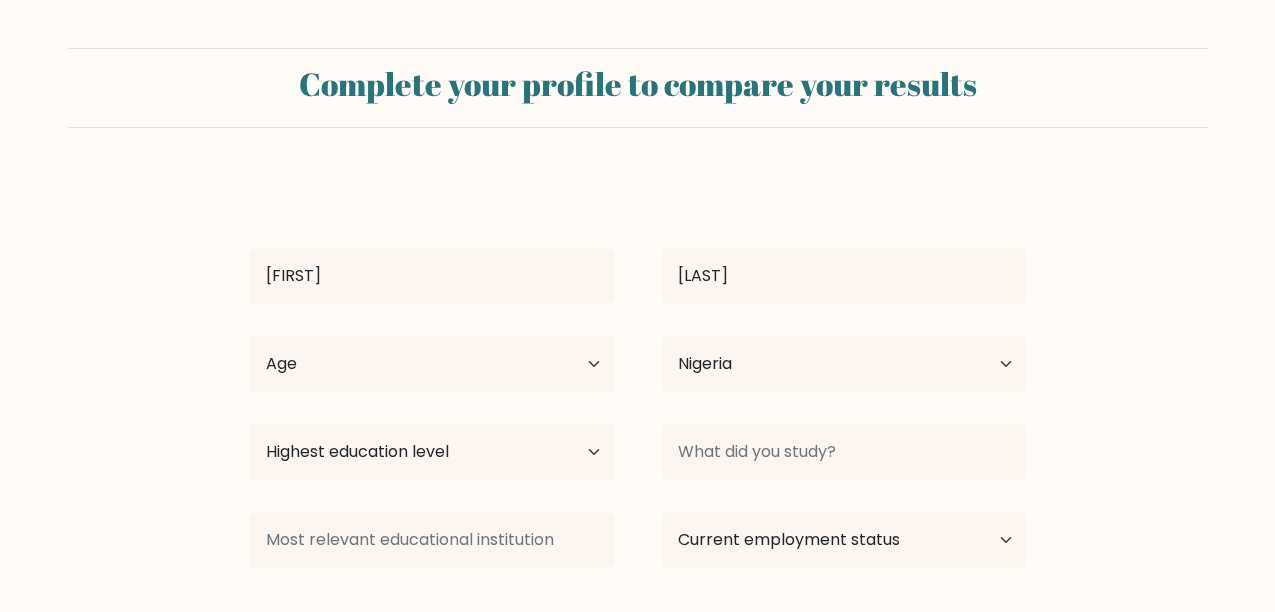 select on "NG" 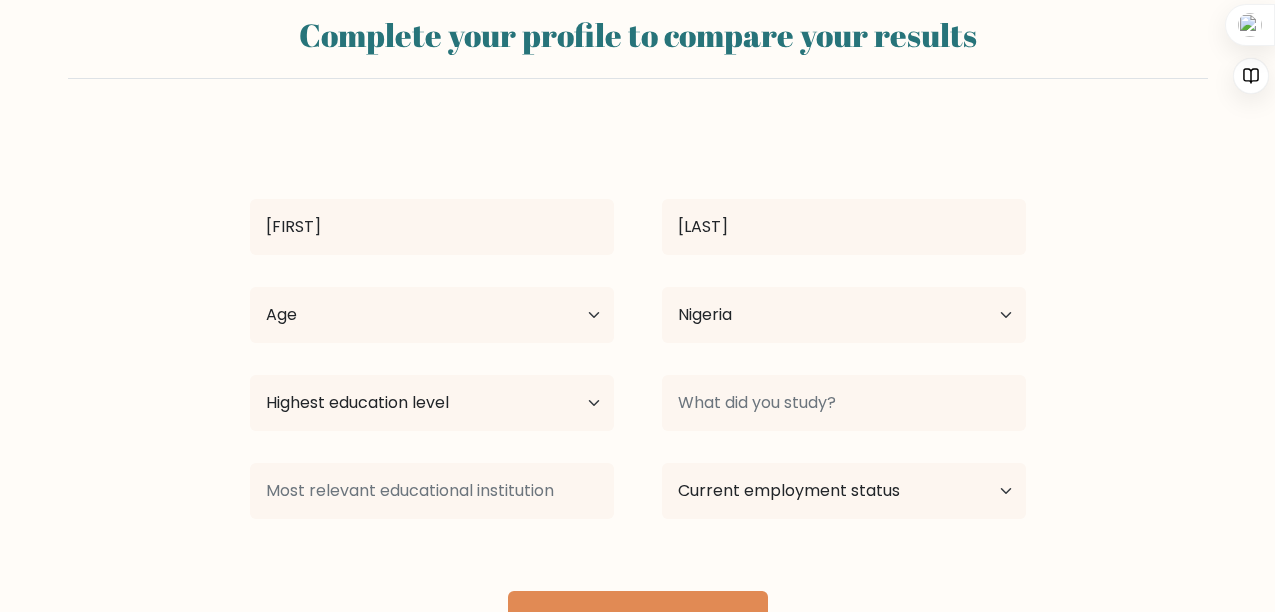 scroll, scrollTop: 146, scrollLeft: 0, axis: vertical 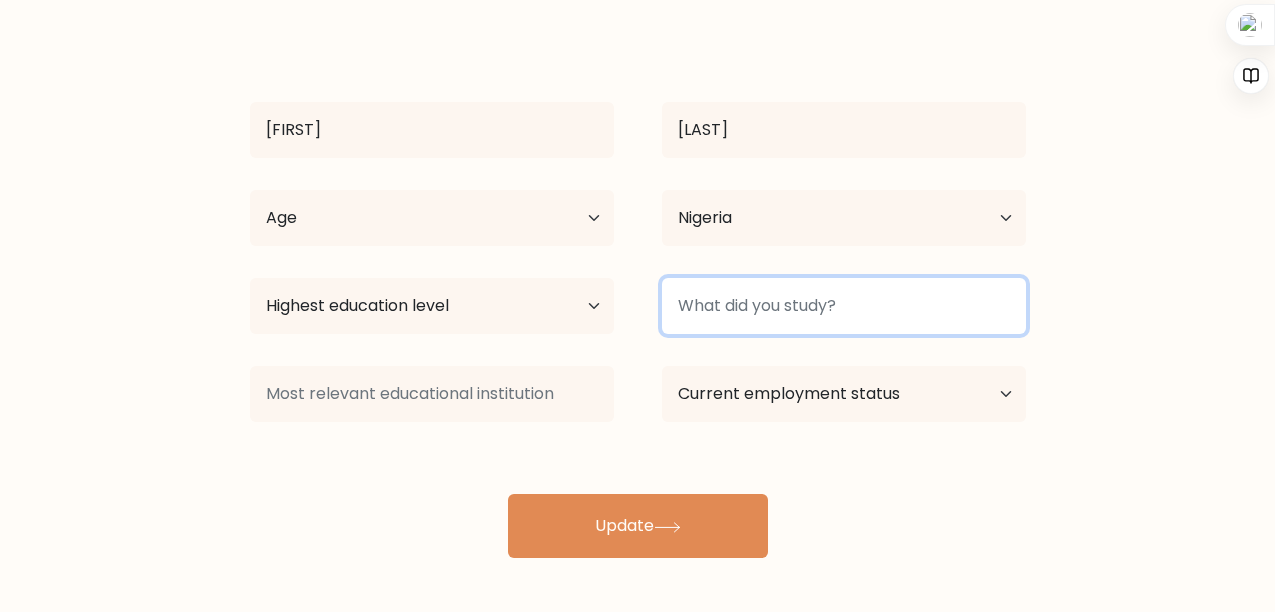 click at bounding box center [844, 306] 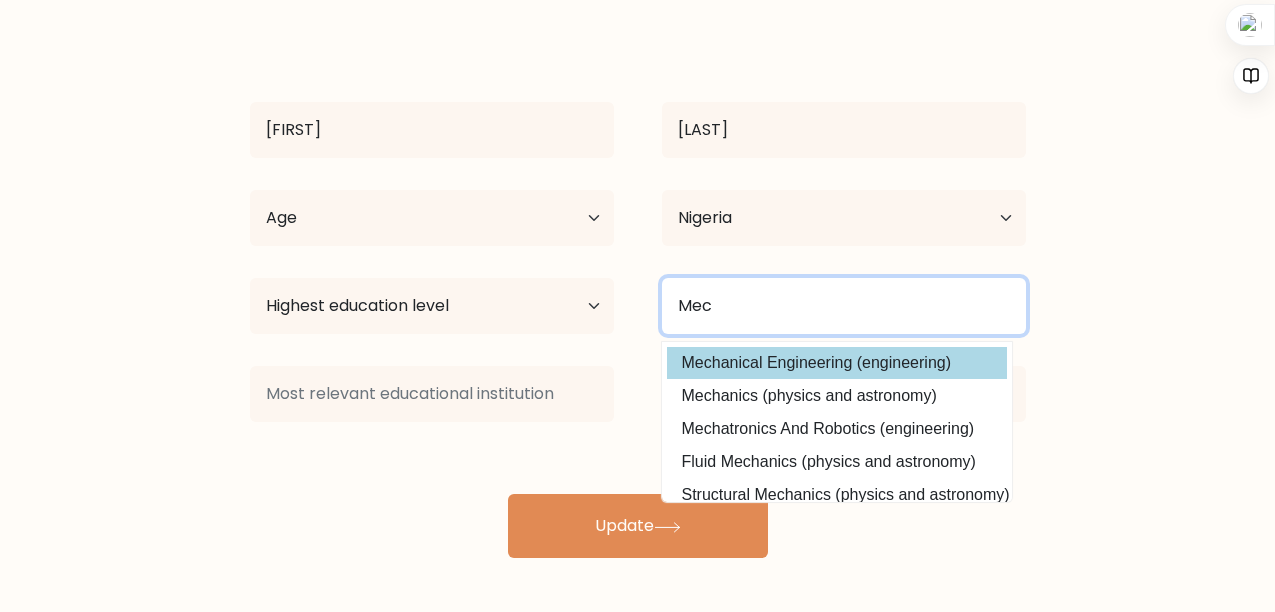 type on "Mec" 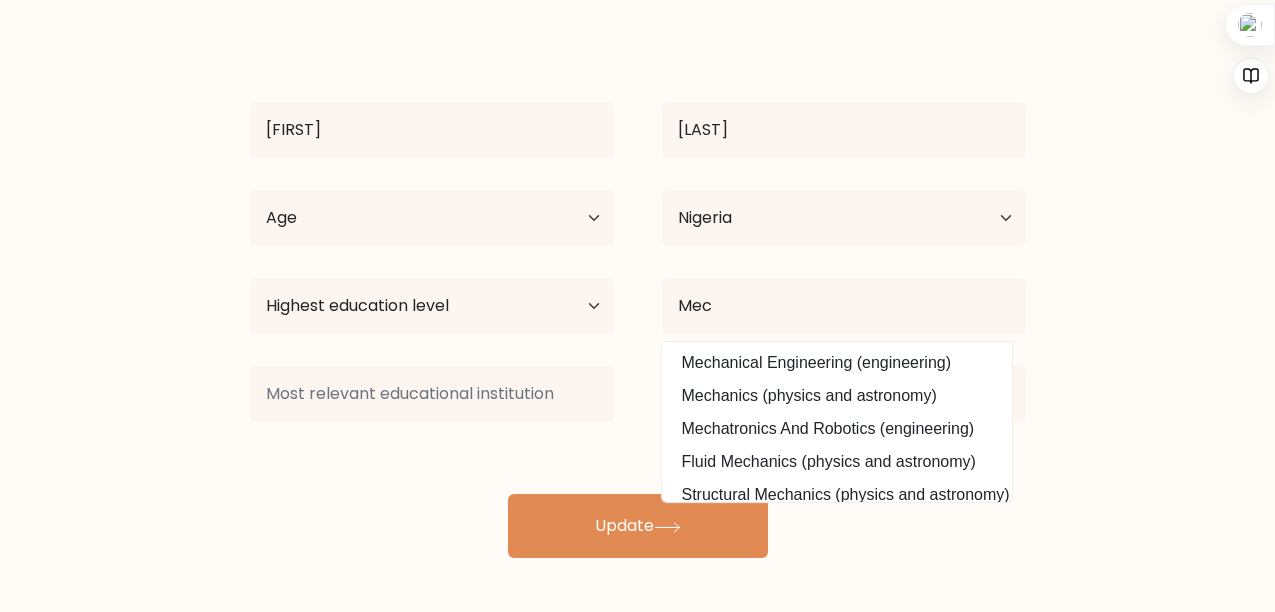 click on "[FIRST]
[LAST]
Age
Under 18 years old
18-24 years old
25-34 years old
35-44 years old
45-54 years old
55-64 years old
65 years old and above
Country
Afghanistan
Albania
Algeria
American Samoa
Andorra
Angola
Anguilla
Antarctica
Antigua and Barbuda
Argentina
Armenia
Aruba
Australia
Austria
Azerbaijan
Bahamas
Bahrain
Bangladesh
Barbados
Belarus
Belgium
Belize
Benin
Bermuda
Bhutan" at bounding box center [638, 294] 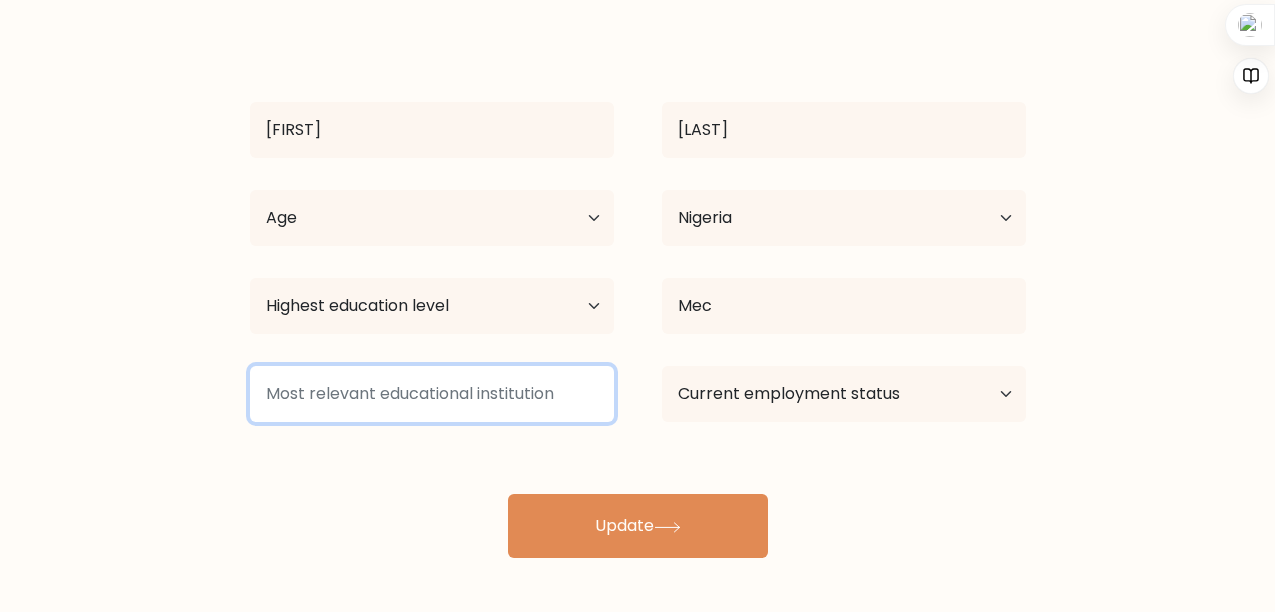 click at bounding box center [432, 394] 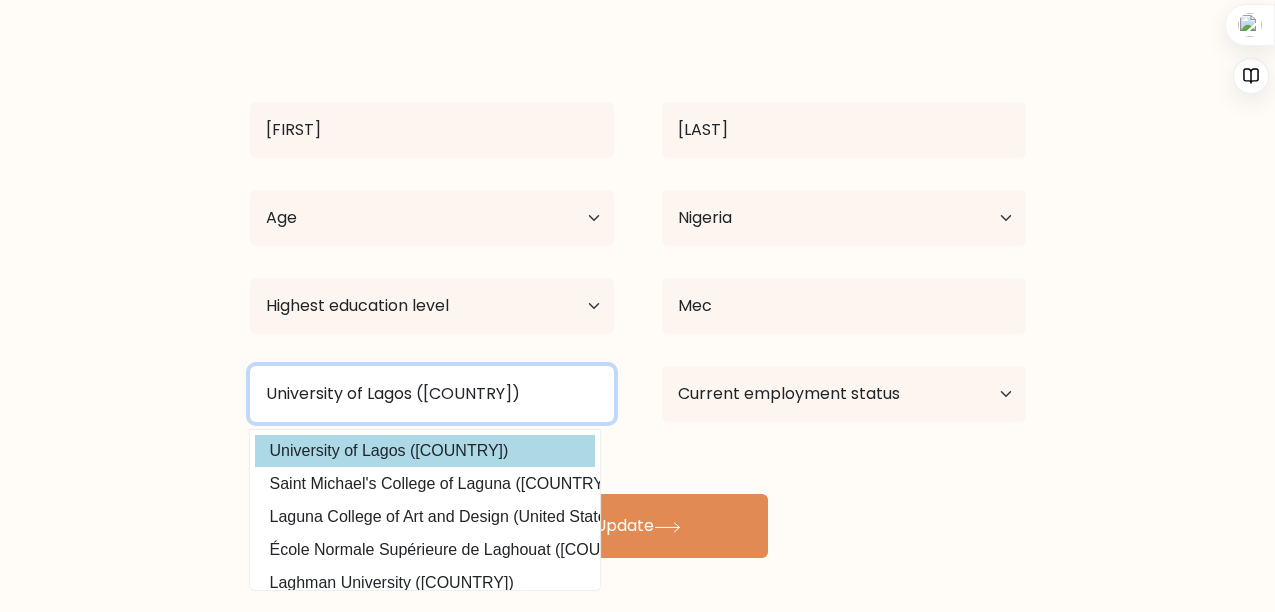 type on "University of Lagos ([COUNTRY])" 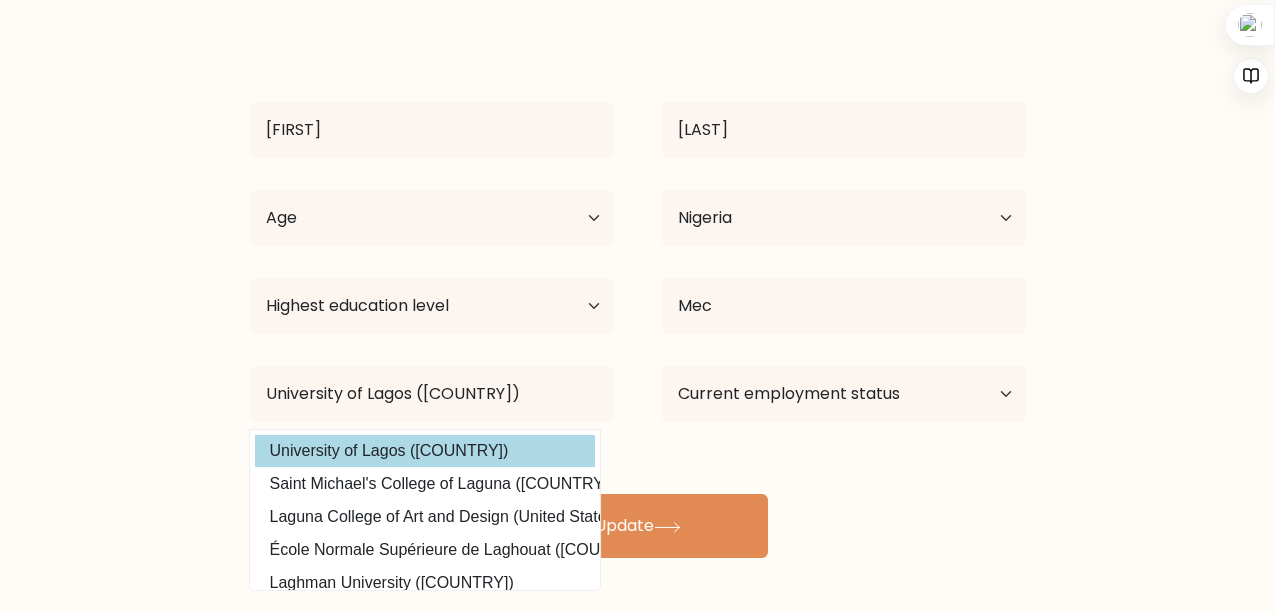 click on "[FIRST]
[LAST]
Age
Under 18 years old
18-24 years old
25-34 years old
35-44 years old
45-54 years old
55-64 years old
65 years old and above
Country
Afghanistan
Albania
Algeria
American Samoa
Andorra
Angola
Anguilla
Antarctica
Antigua and Barbuda
Argentina
Armenia
Aruba
Australia
Austria
Azerbaijan
Bahamas
Bahrain
Bangladesh
Barbados
Belarus
Belgium
Belize
Benin
Bermuda
Bhutan" at bounding box center (638, 294) 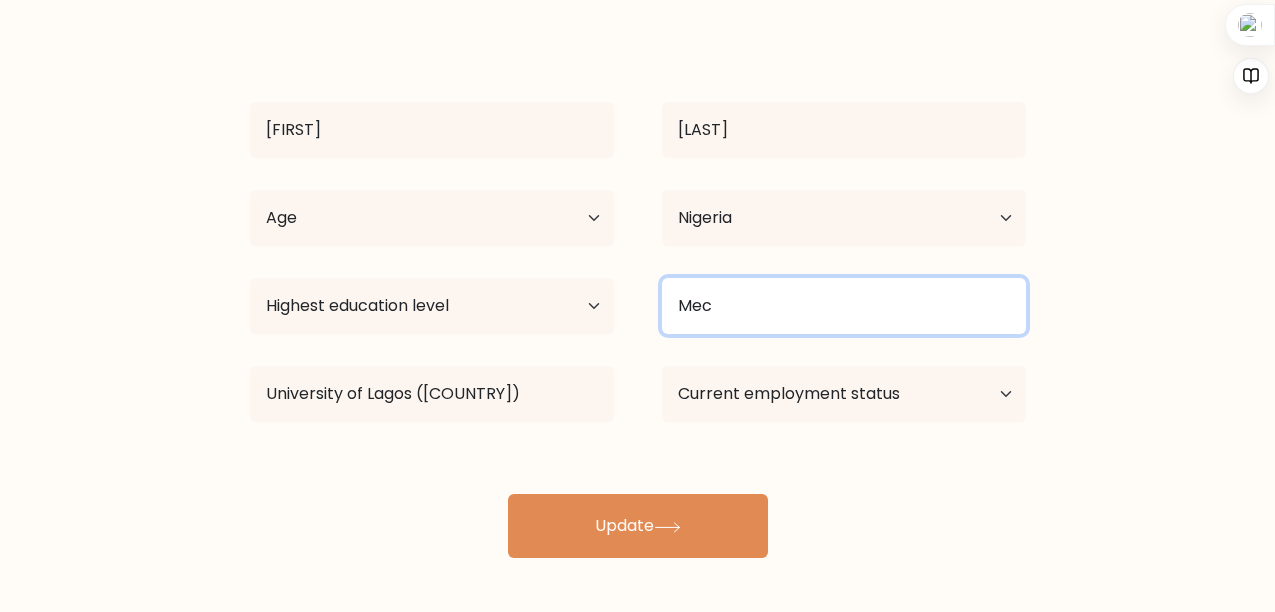 click on "Mec" at bounding box center [844, 306] 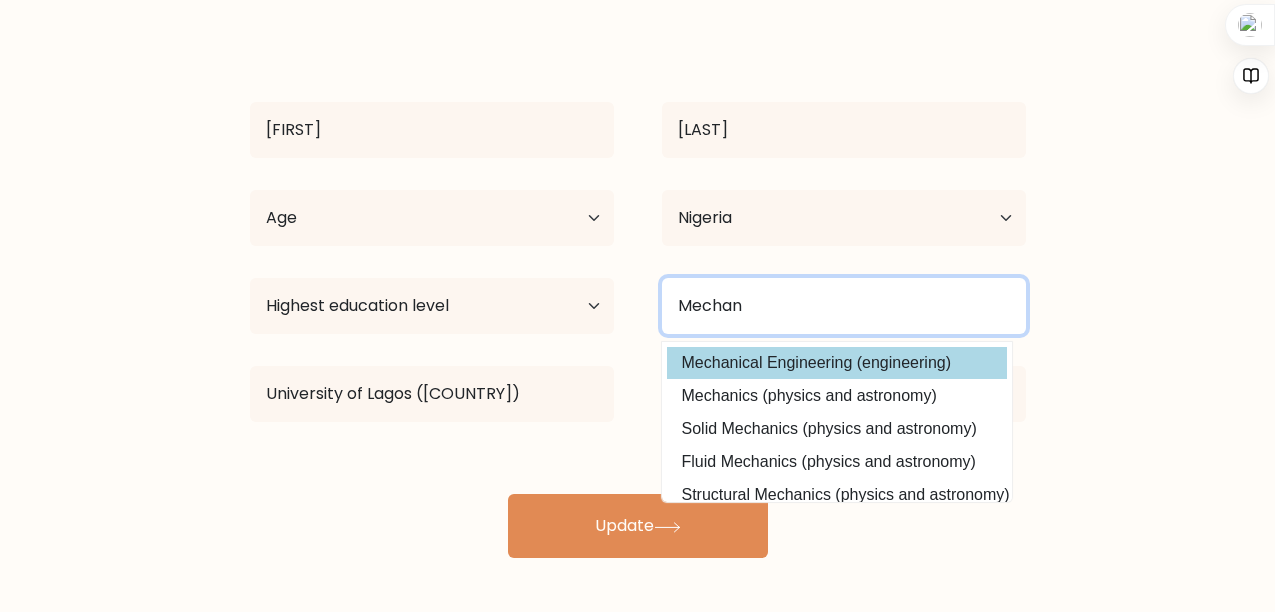 type on "Mechan" 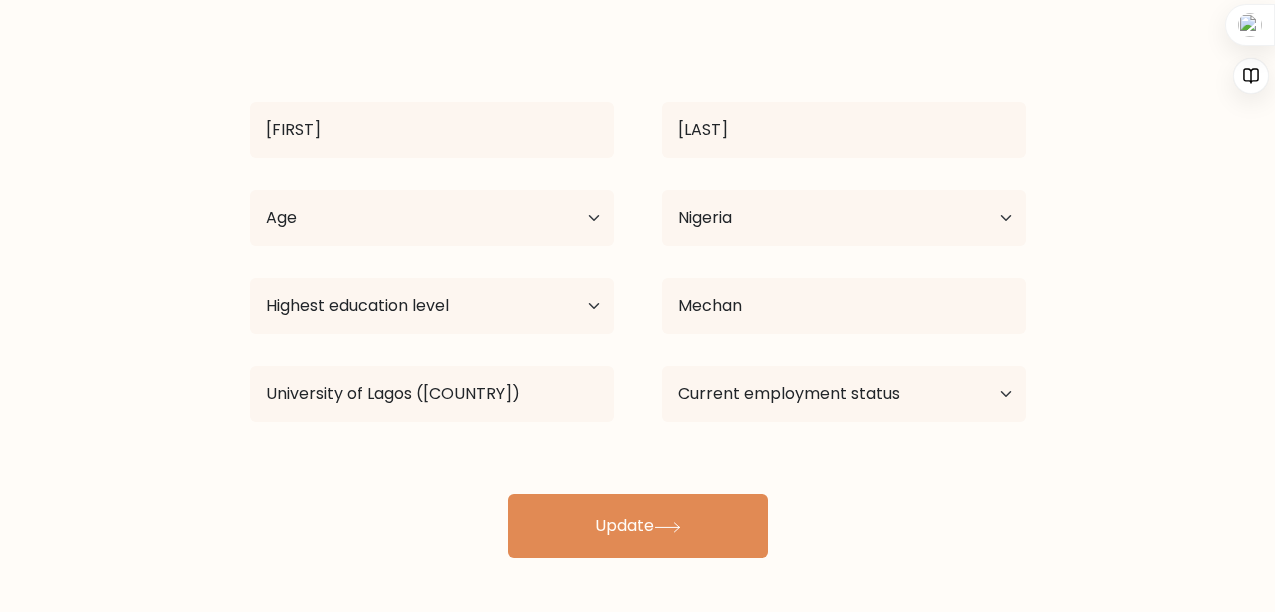 click on "[FIRST]
[LAST]
Age
Under 18 years old
18-24 years old
25-34 years old
35-44 years old
45-54 years old
55-64 years old
65 years old and above
Country
Afghanistan
Albania
Algeria
American Samoa
Andorra
Angola
Anguilla
Antarctica
Antigua and Barbuda
Argentina
Armenia
Aruba
Australia
Austria
Azerbaijan
Bahamas
Bahrain
Bangladesh
Barbados
Belarus
Belgium
Belize
Benin
Bermuda
Bhutan" at bounding box center [638, 294] 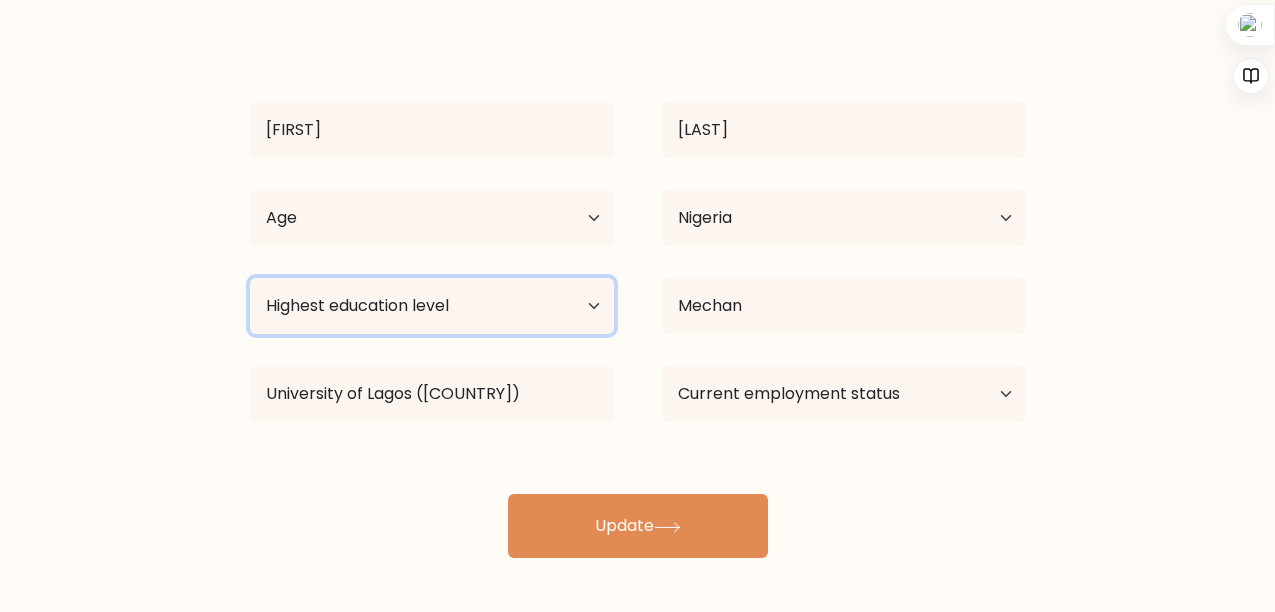 click on "Highest education level
No schooling
Primary
Lower Secondary
Upper Secondary
Occupation Specific
Bachelor's degree
Master's degree
Doctoral degree" at bounding box center (432, 306) 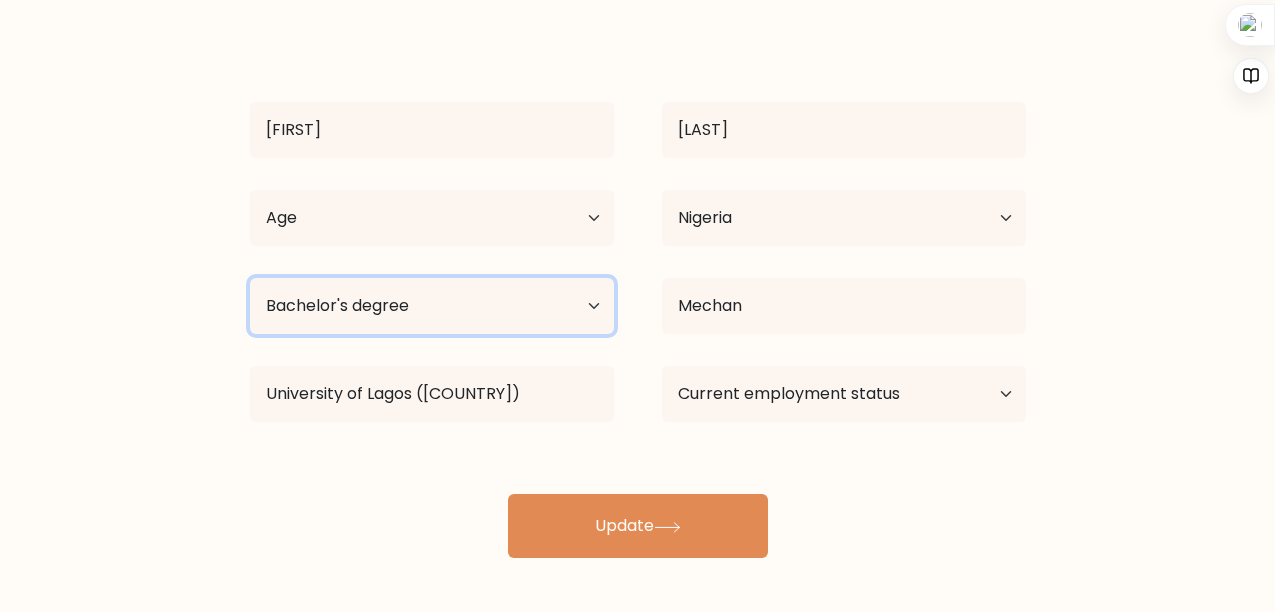 click on "Highest education level
No schooling
Primary
Lower Secondary
Upper Secondary
Occupation Specific
Bachelor's degree
Master's degree
Doctoral degree" at bounding box center [432, 306] 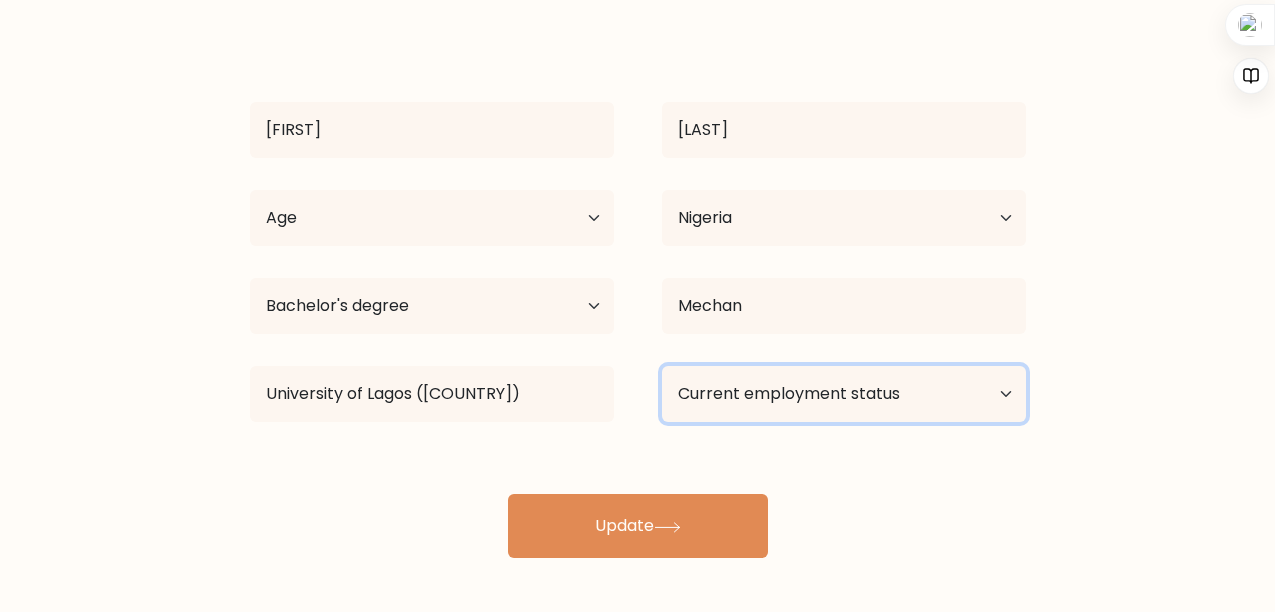 click on "Current employment status
Employed
Student
Retired
Other / prefer not to answer" at bounding box center [844, 394] 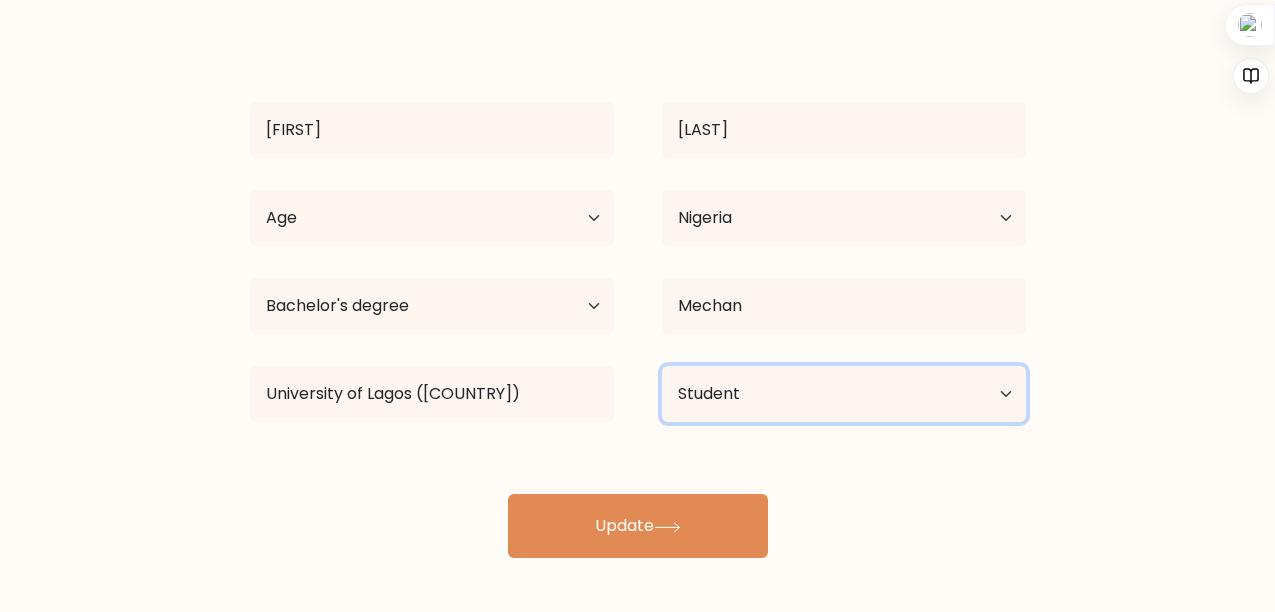 click on "Current employment status
Employed
Student
Retired
Other / prefer not to answer" at bounding box center [844, 394] 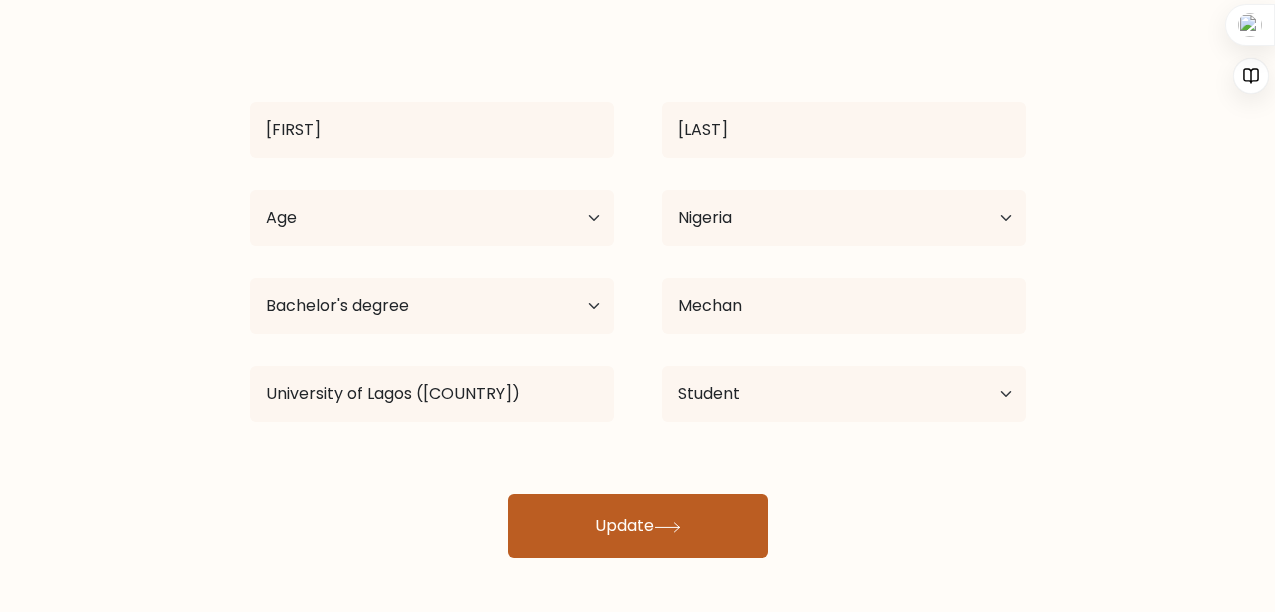 click on "Update" at bounding box center (638, 526) 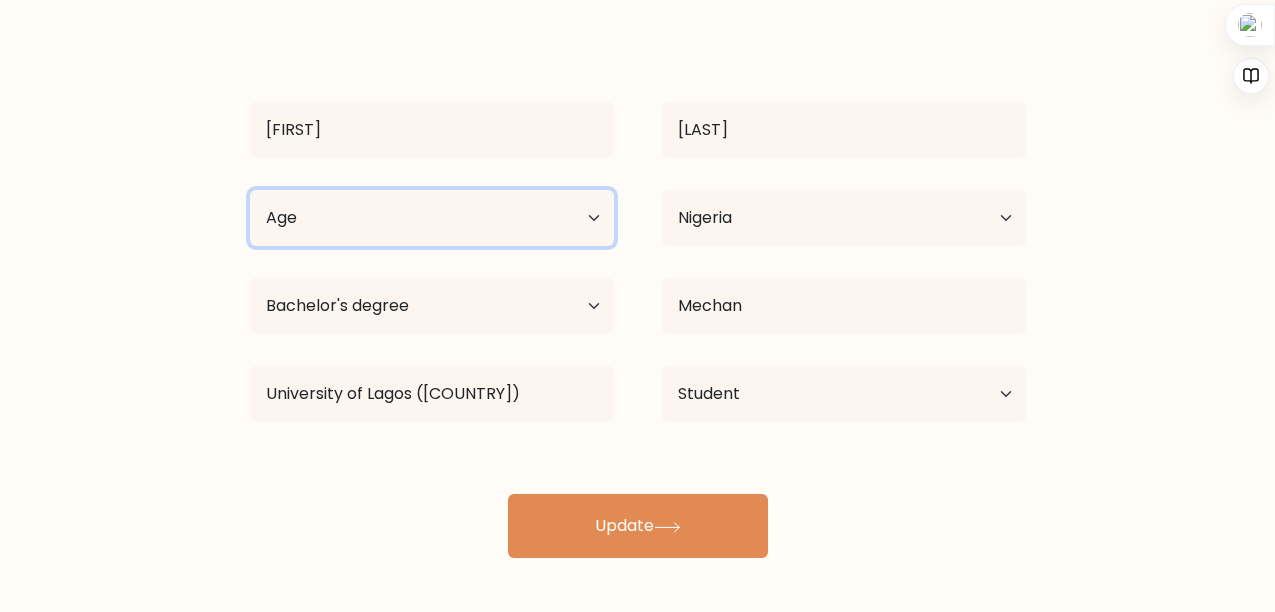 click on "Age
Under 18 years old
18-24 years old
25-34 years old
35-44 years old
45-54 years old
55-64 years old
65 years old and above" at bounding box center [432, 218] 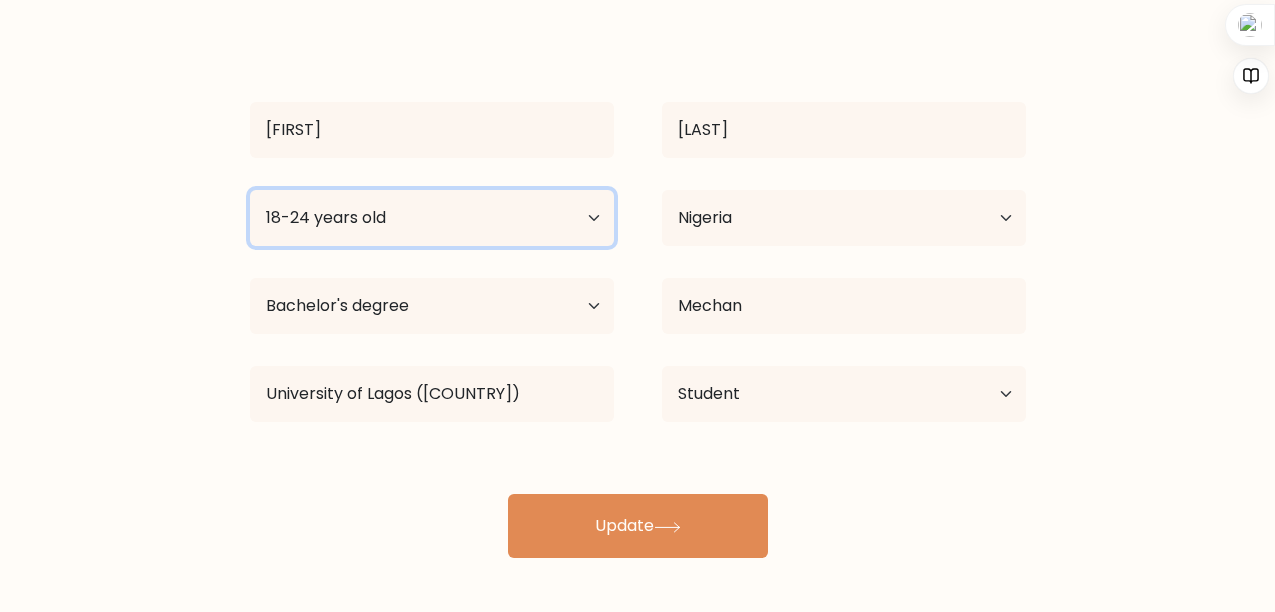 click on "Age
Under 18 years old
18-24 years old
25-34 years old
35-44 years old
45-54 years old
55-64 years old
65 years old and above" at bounding box center [432, 218] 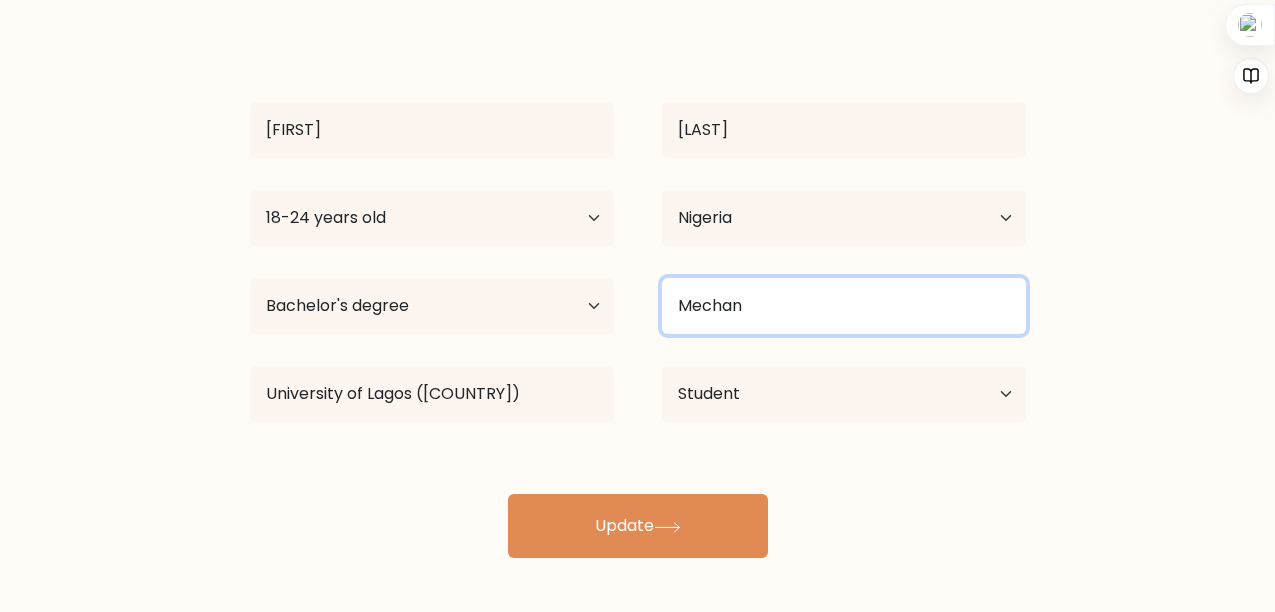 click on "Mechan" at bounding box center [844, 306] 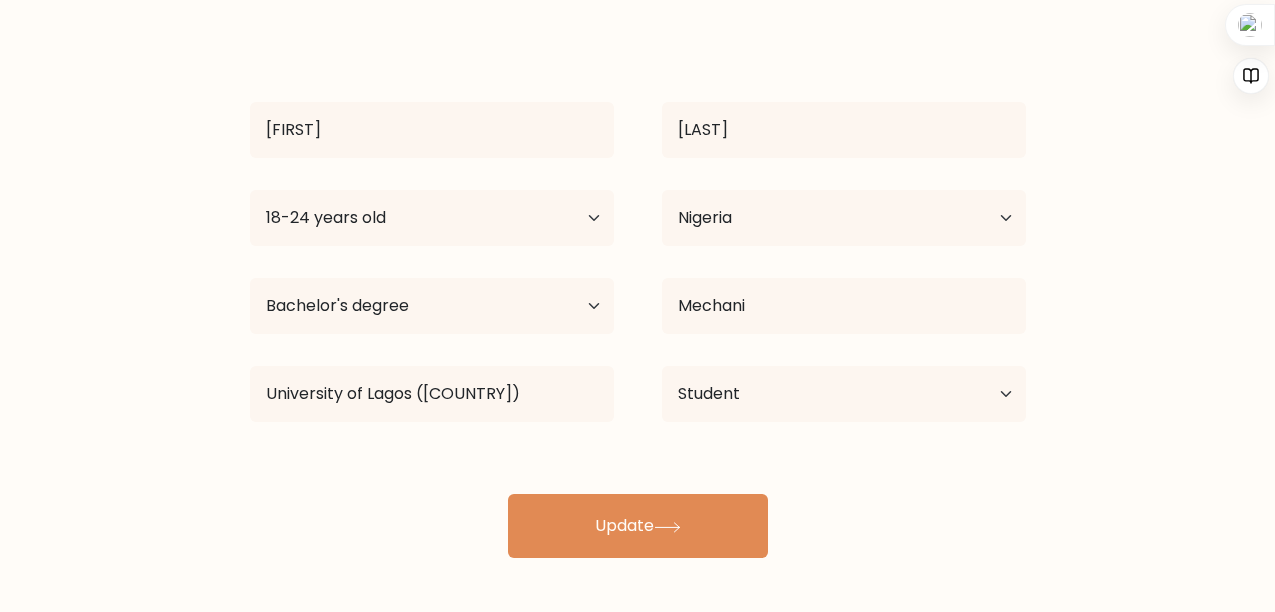 click on "Joel
Oduntan
Age
Under 18 years old
18-24 years old
25-34 years old
35-44 years old
45-54 years old
55-64 years old
65 years old and above
Country
Afghanistan
Albania
Algeria
American Samoa
Andorra
Angola
Anguilla
Antarctica
Antigua and Barbuda
Argentina
Armenia
Aruba
Australia
Austria
Azerbaijan
Bahamas
Bahrain
Bangladesh
Barbados
Belarus
Belgium
Belize
Benin
Bermuda
Bhutan" at bounding box center (638, 294) 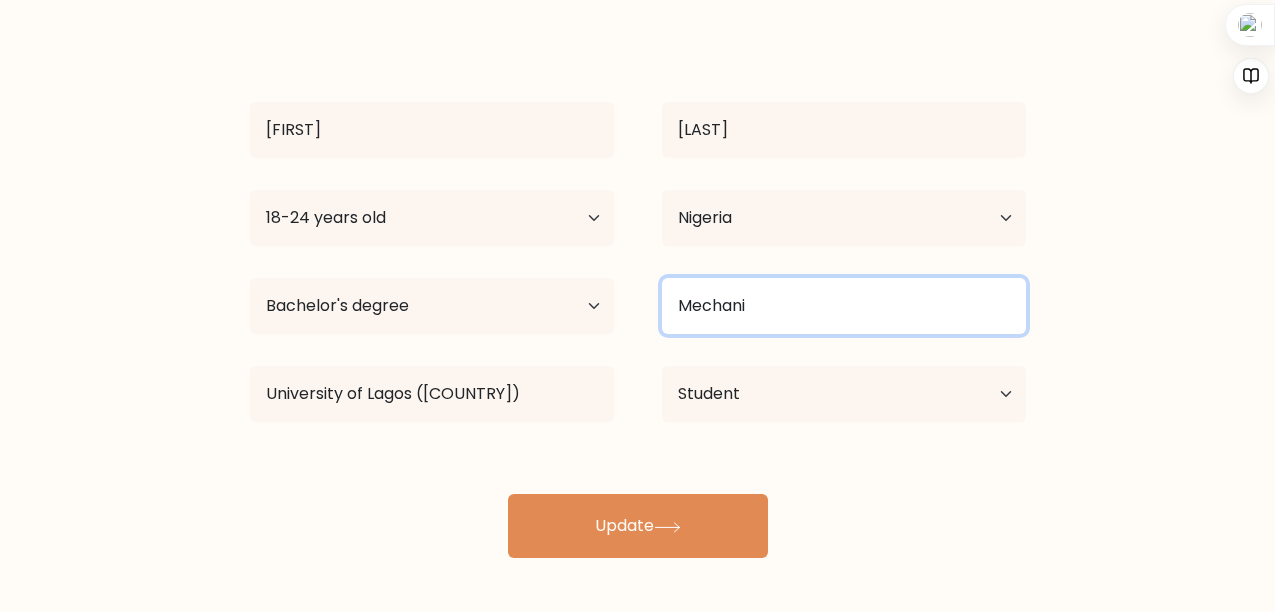 click on "Mechani" at bounding box center [844, 306] 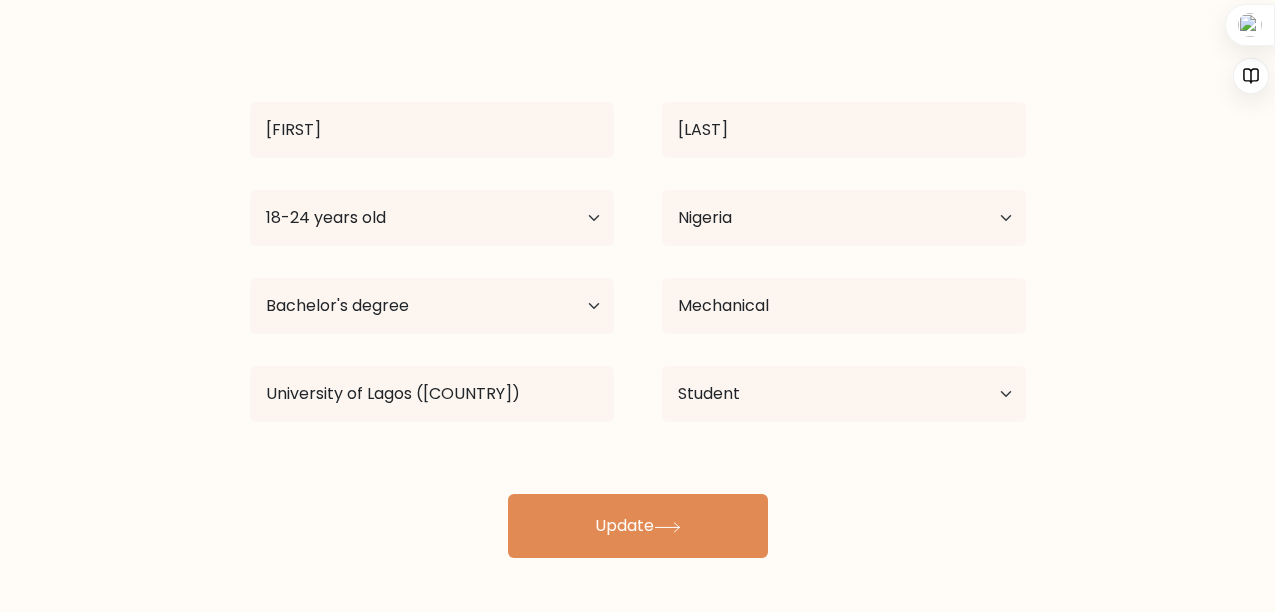 click on "Joel
Oduntan
Age
Under 18 years old
18-24 years old
25-34 years old
35-44 years old
45-54 years old
55-64 years old
65 years old and above
Country
Afghanistan
Albania
Algeria
American Samoa
Andorra
Angola
Anguilla
Antarctica
Antigua and Barbuda
Argentina
Armenia
Aruba
Australia
Austria
Azerbaijan
Bahamas
Bahrain
Bangladesh
Barbados
Belarus
Belgium
Belize
Benin
Bermuda
Bhutan" at bounding box center (638, 294) 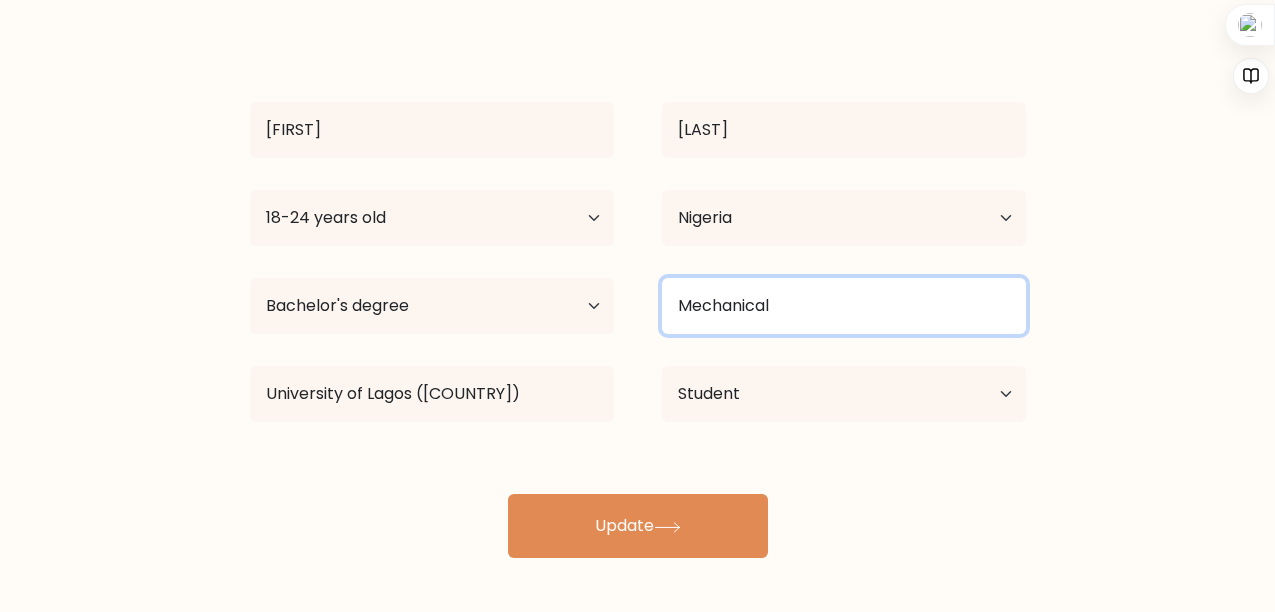click on "Mechanical" at bounding box center [844, 306] 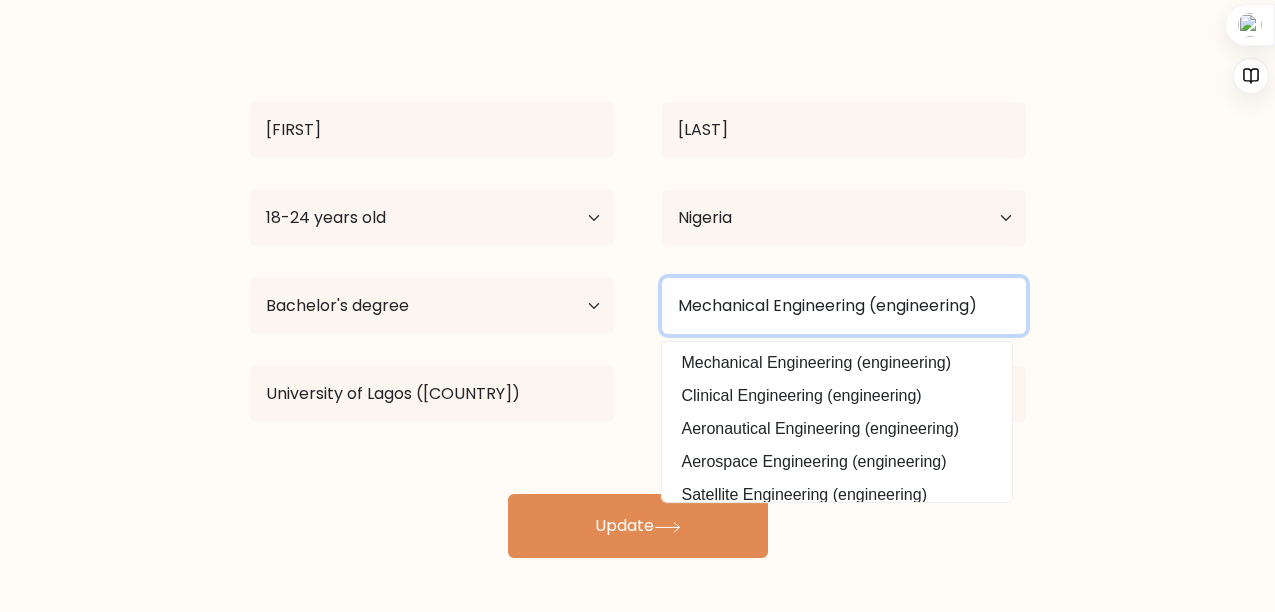 type on "Mechanical Engineering (engineering)" 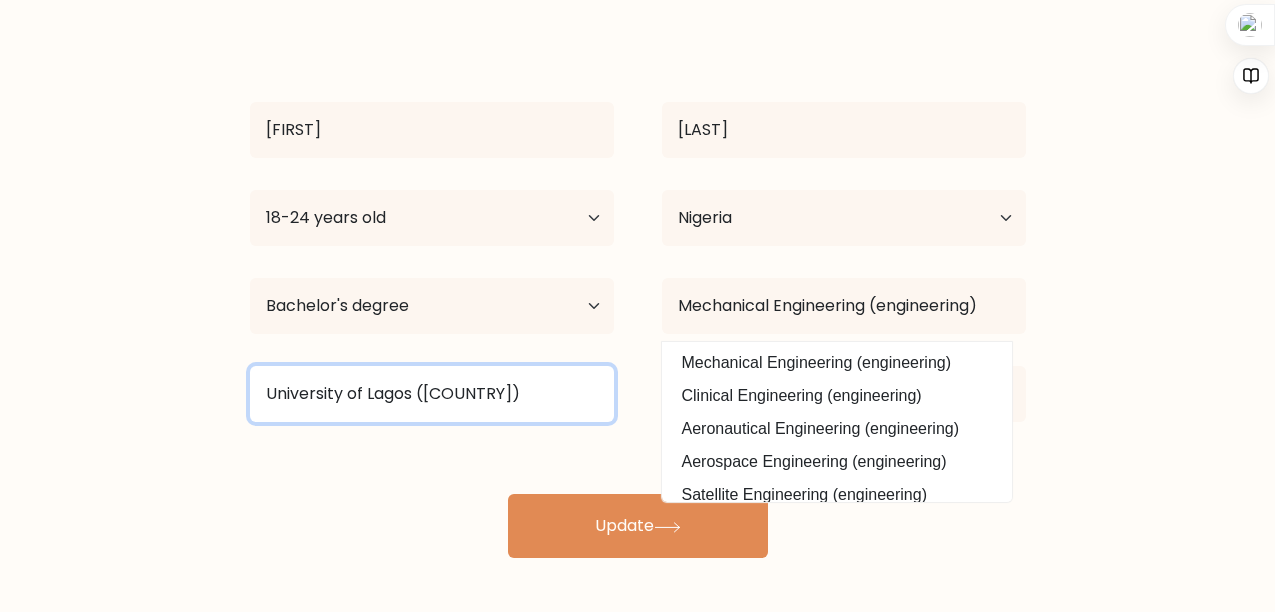 click on "University of lag" at bounding box center [432, 394] 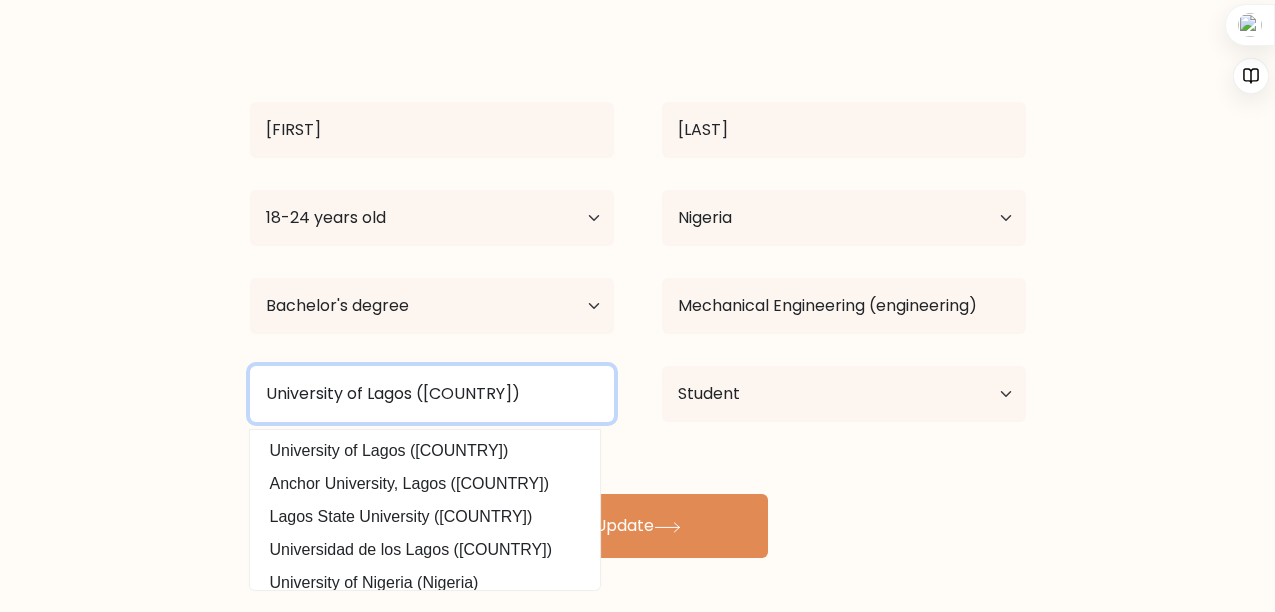 type on "University of Lagos (Nigeria)" 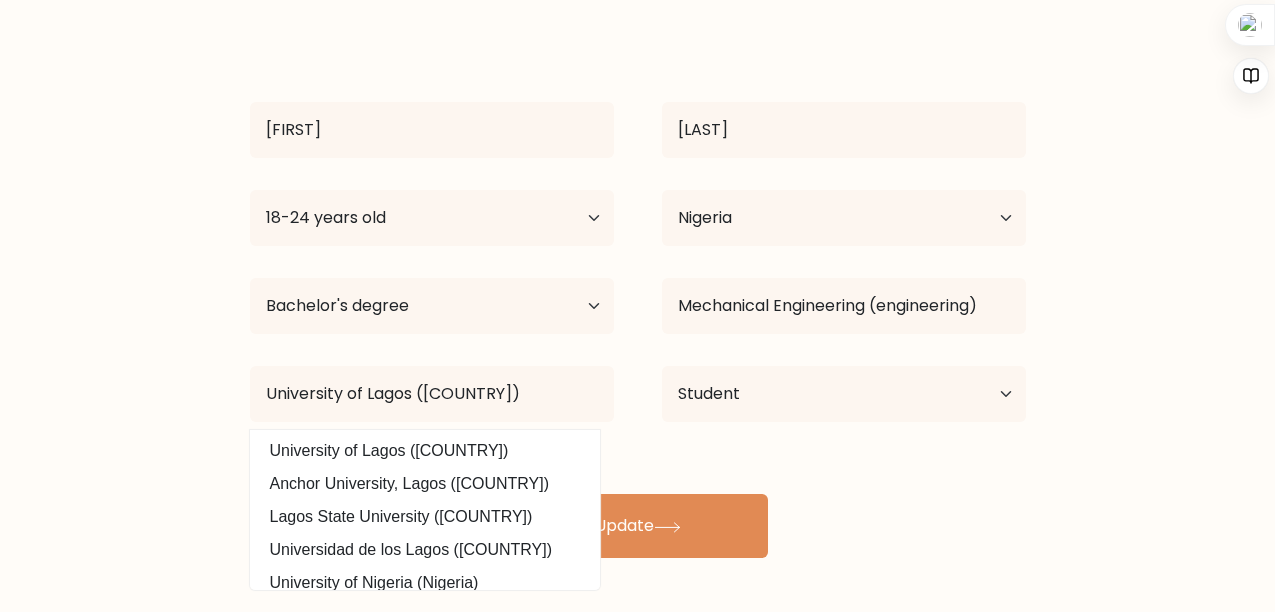 click on "Joel
Oduntan
Age
Under 18 years old
18-24 years old
25-34 years old
35-44 years old
45-54 years old
55-64 years old
65 years old and above
Country
Afghanistan
Albania
Algeria
American Samoa
Andorra
Angola
Anguilla
Antarctica
Antigua and Barbuda
Argentina
Armenia
Aruba
Australia
Austria
Azerbaijan
Bahamas
Bahrain
Bangladesh
Barbados
Belarus
Belgium
Belize
Benin
Bermuda
Bhutan" at bounding box center (638, 294) 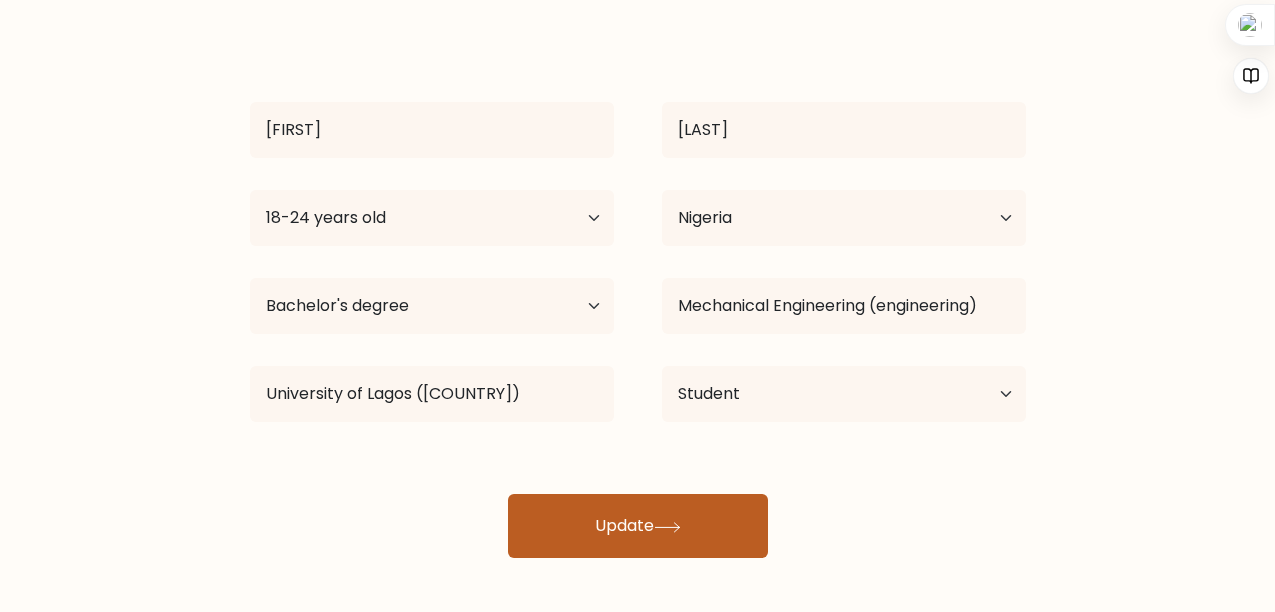 click on "Update" at bounding box center [638, 526] 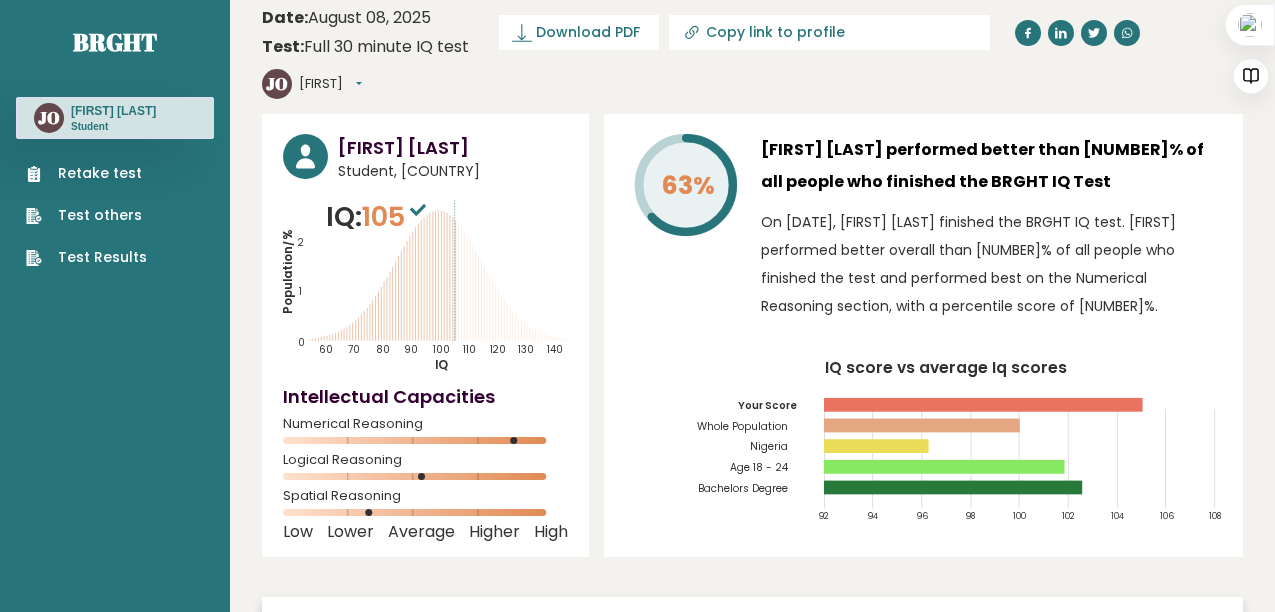 scroll, scrollTop: 0, scrollLeft: 0, axis: both 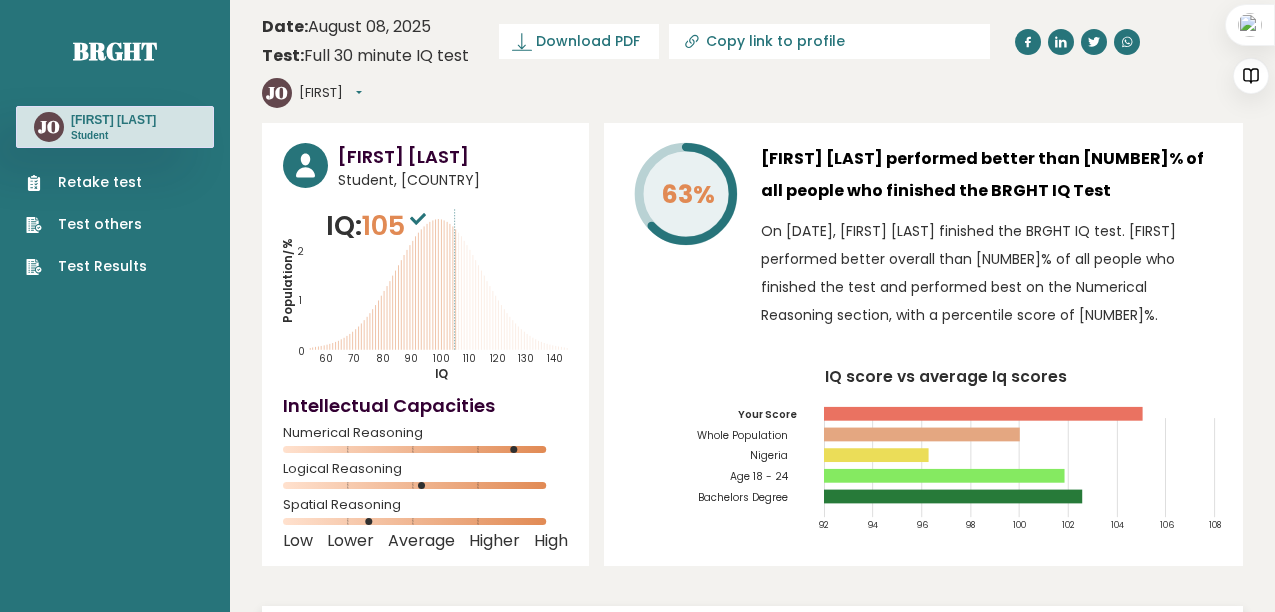 click on "[FIRST]" at bounding box center [330, 93] 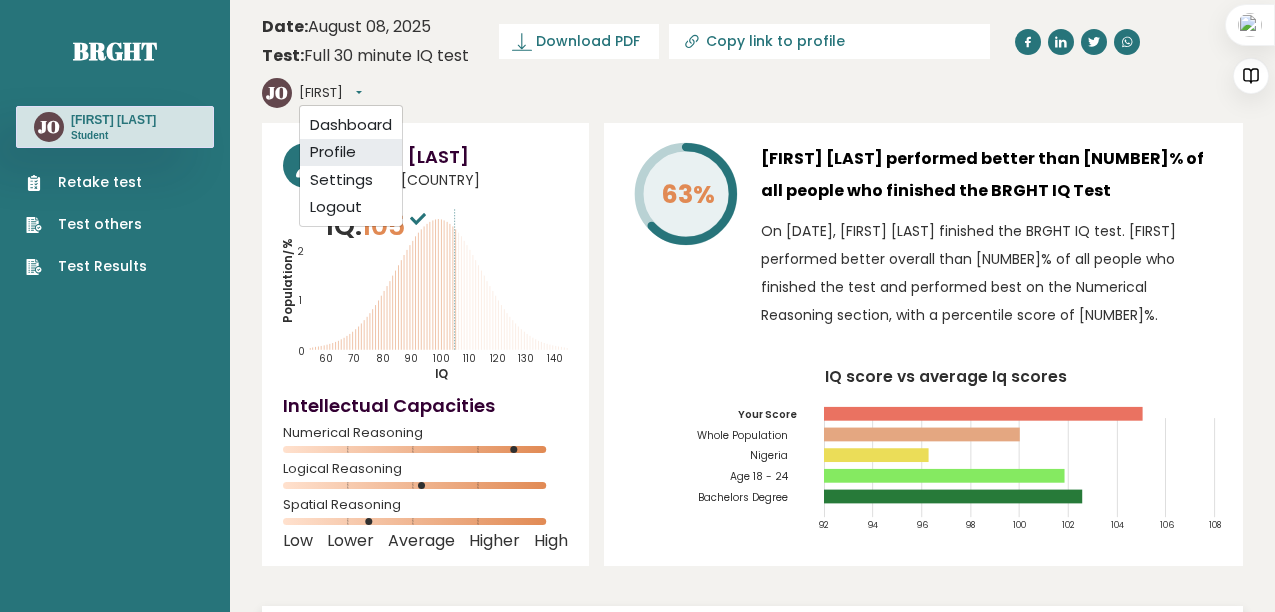 click on "Profile" at bounding box center [351, 153] 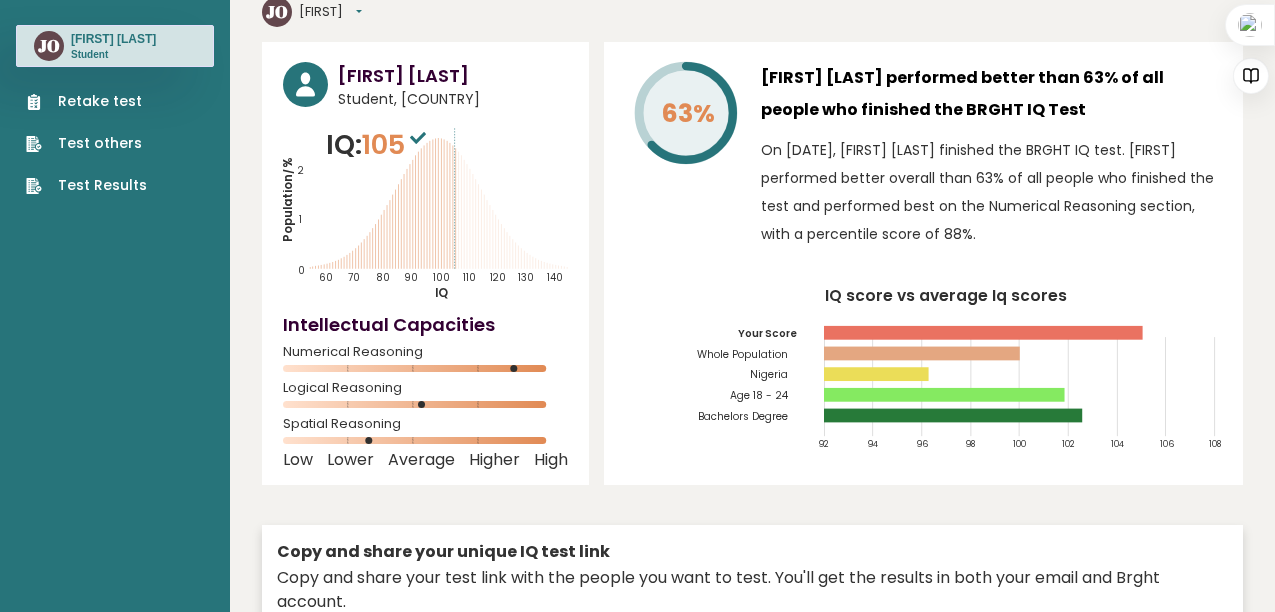 scroll, scrollTop: 0, scrollLeft: 0, axis: both 